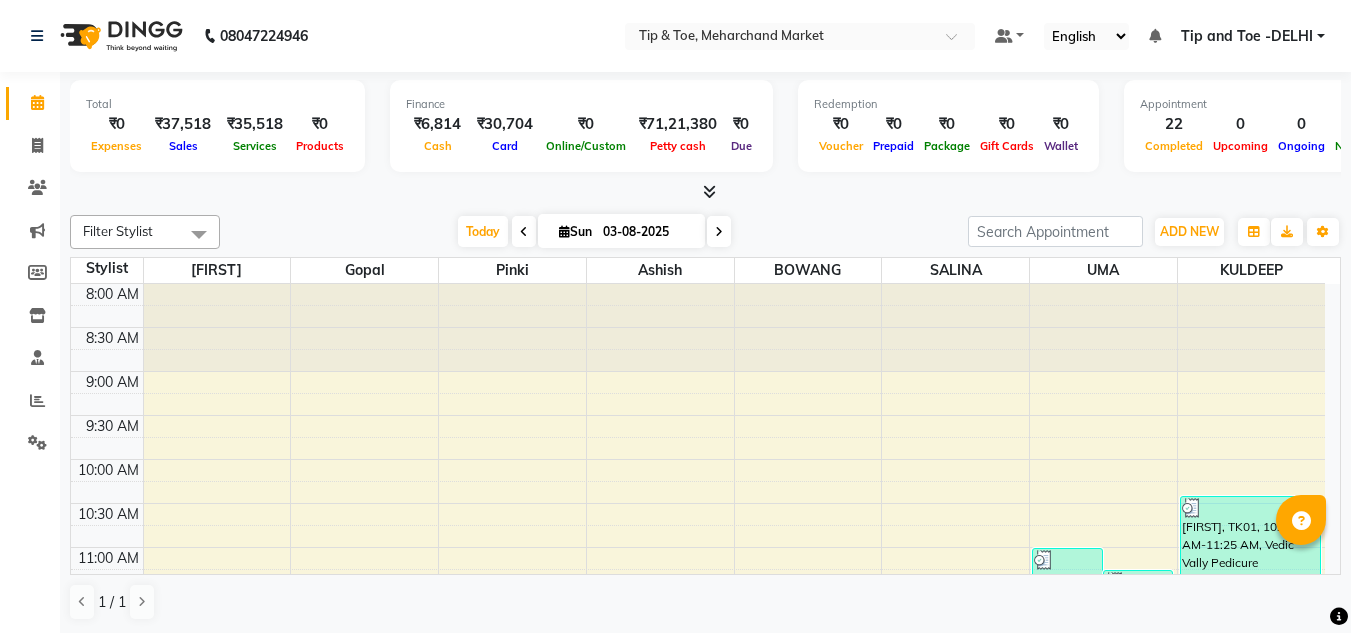 scroll, scrollTop: 0, scrollLeft: 0, axis: both 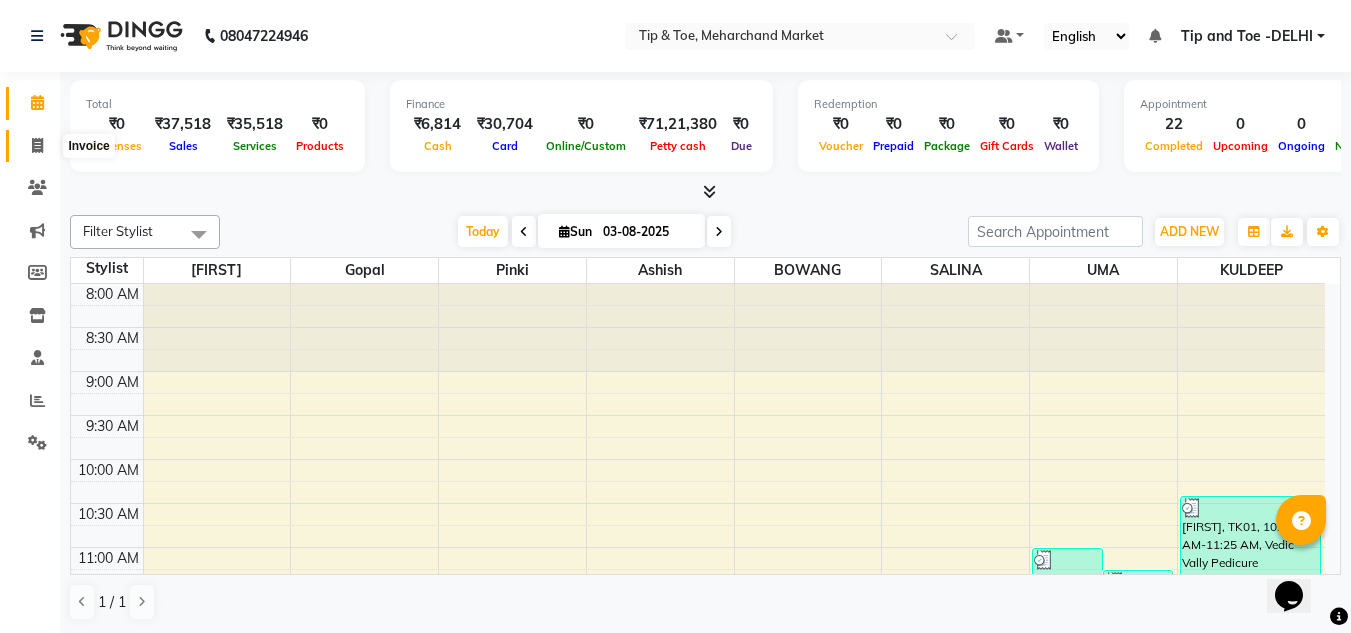 select on "service" 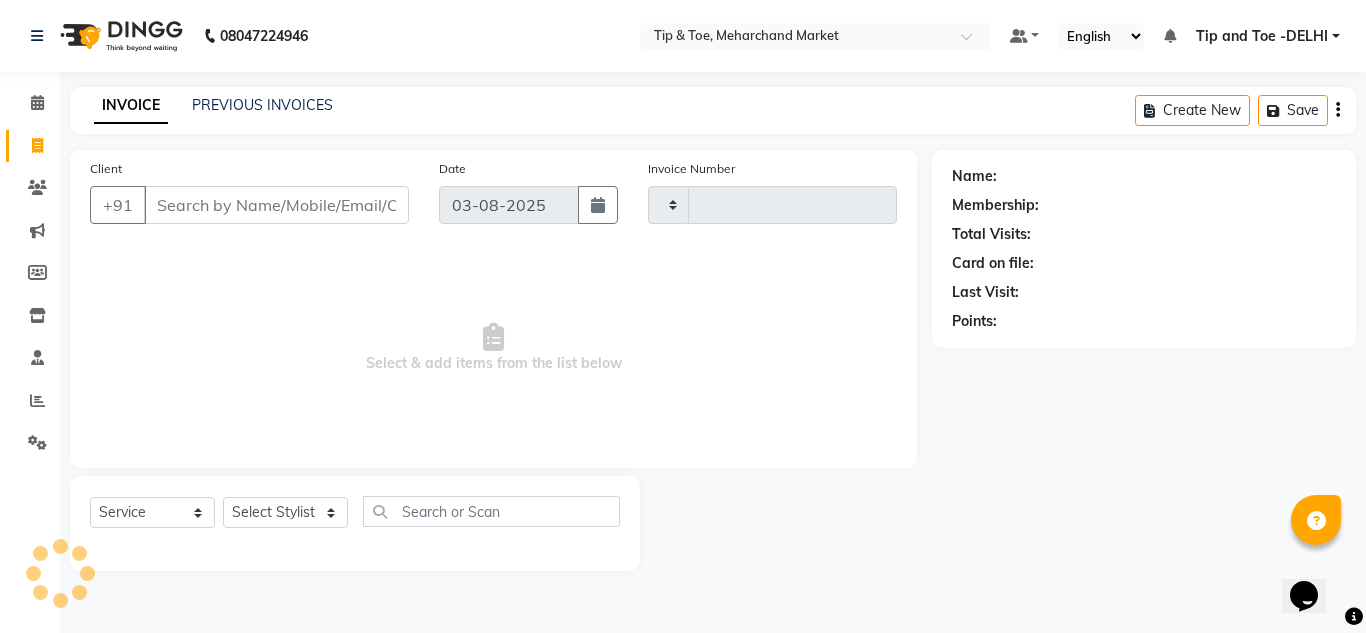 type on "1059" 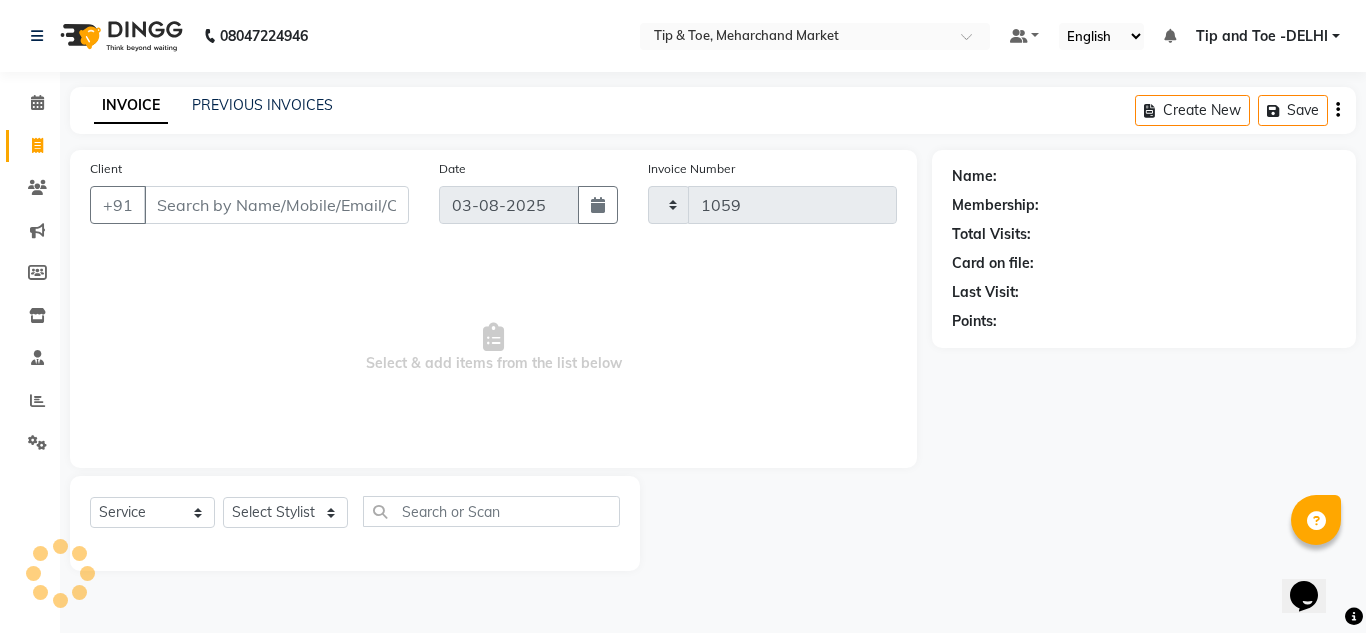 select on "5940" 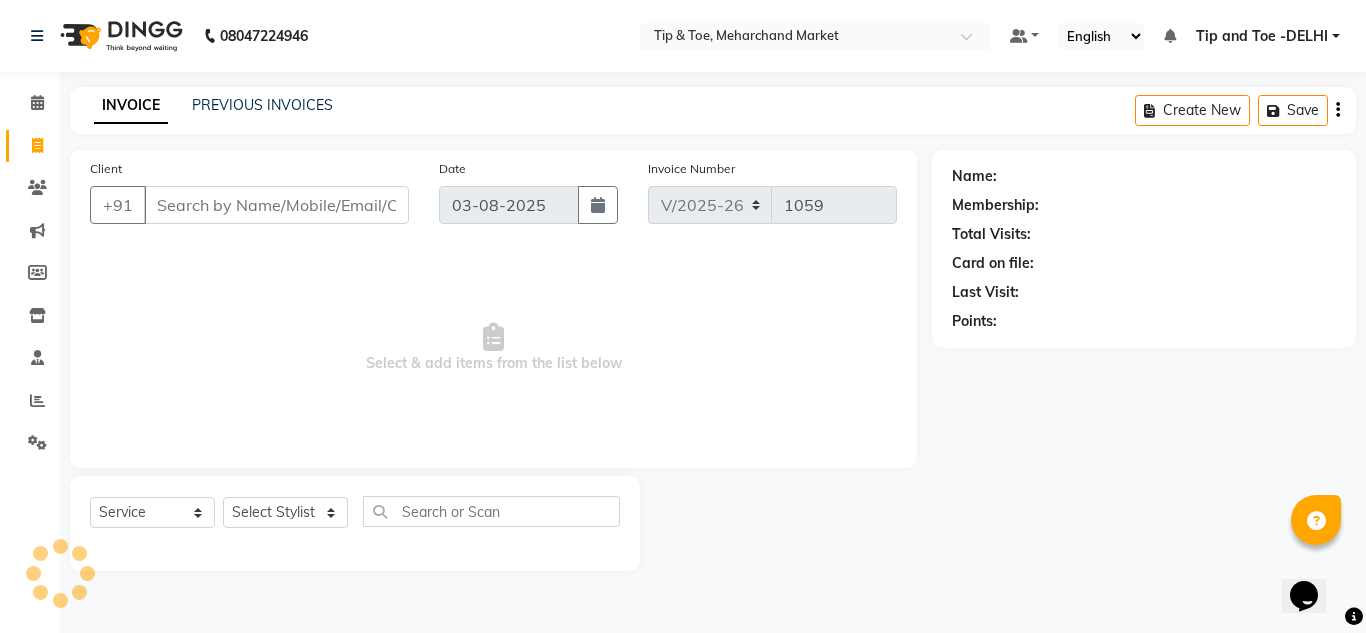 click on "Client" at bounding box center (276, 205) 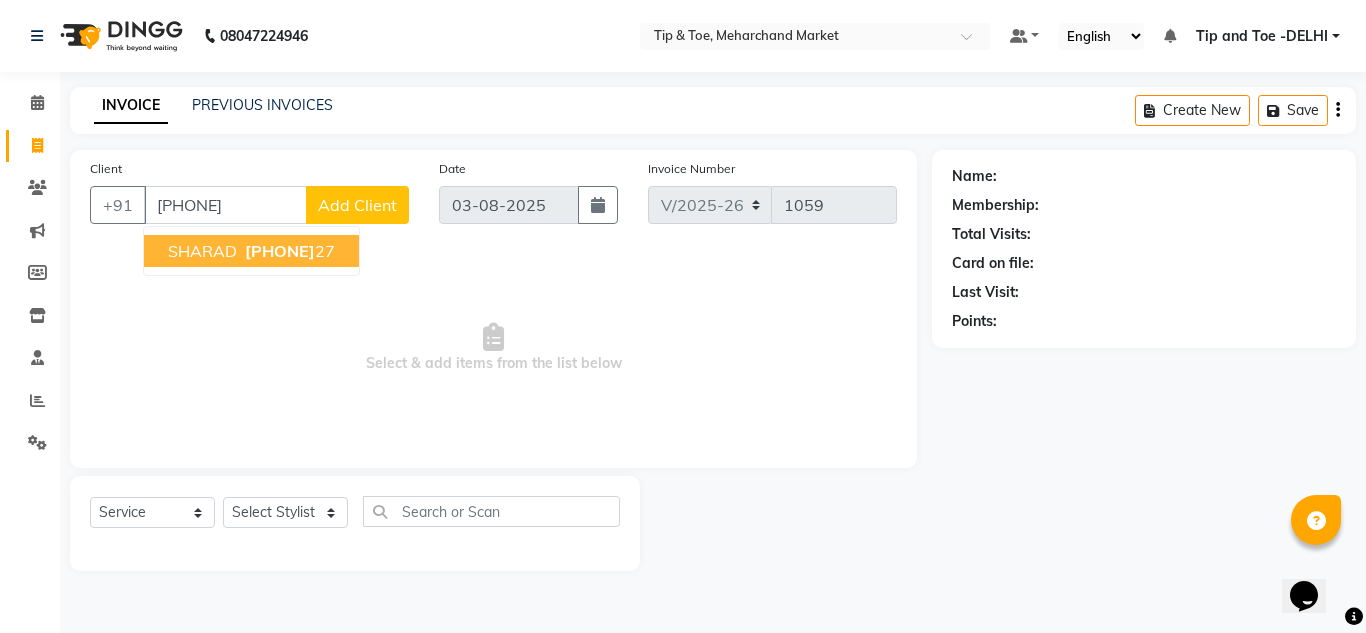 click on "SHARAD" at bounding box center (202, 251) 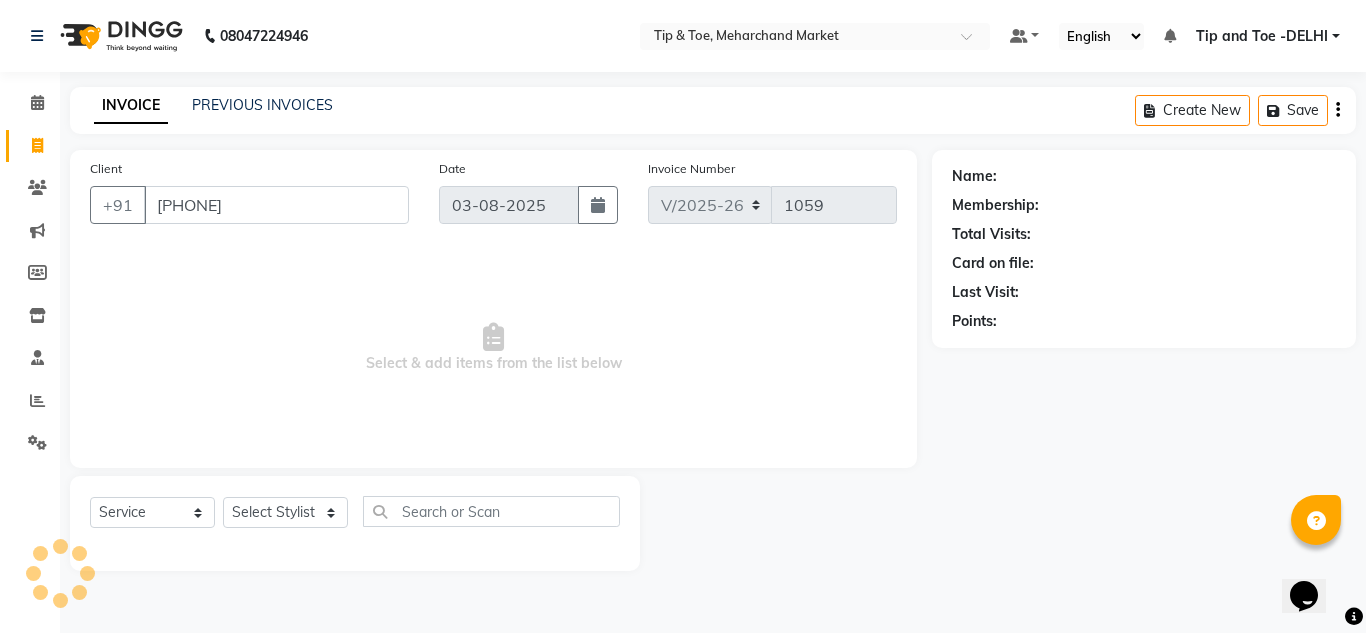type on "[PHONE]" 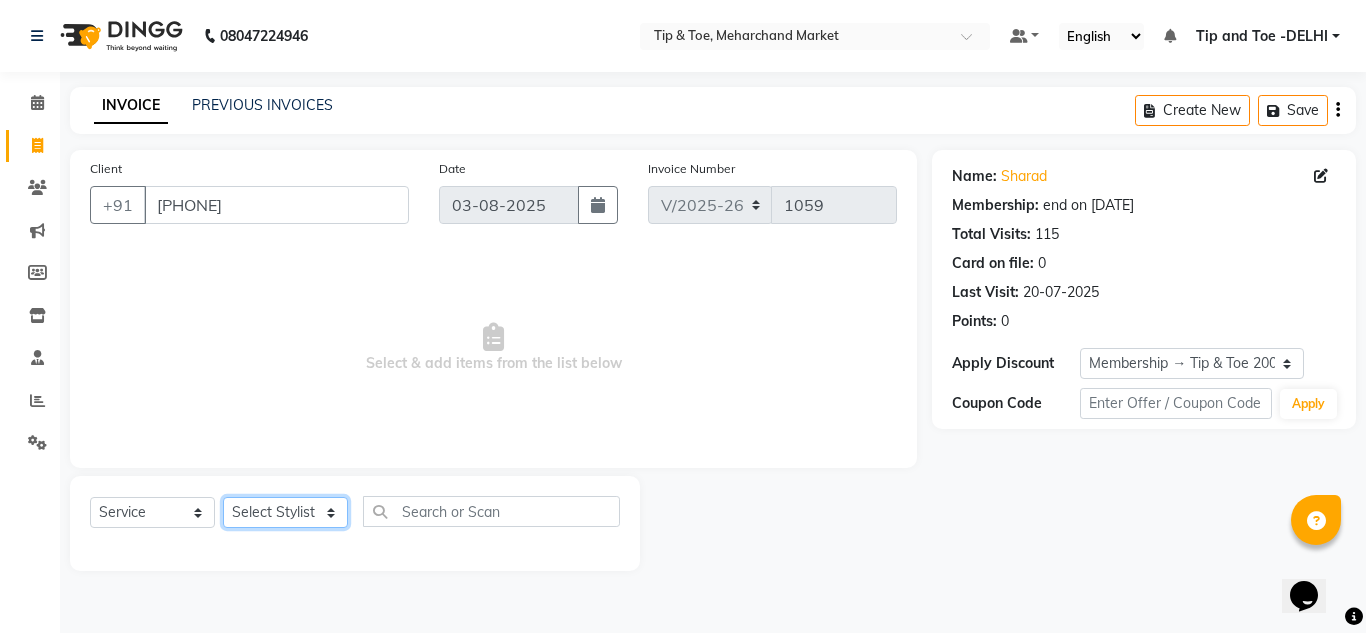 click on "Select Stylist [FIRST] [LAST] [CITY] branch login [FIRST] [LAST] [FIRST] [LAST] [FIRST] [LAST] [FIRST] [LAST] [FIRST]" 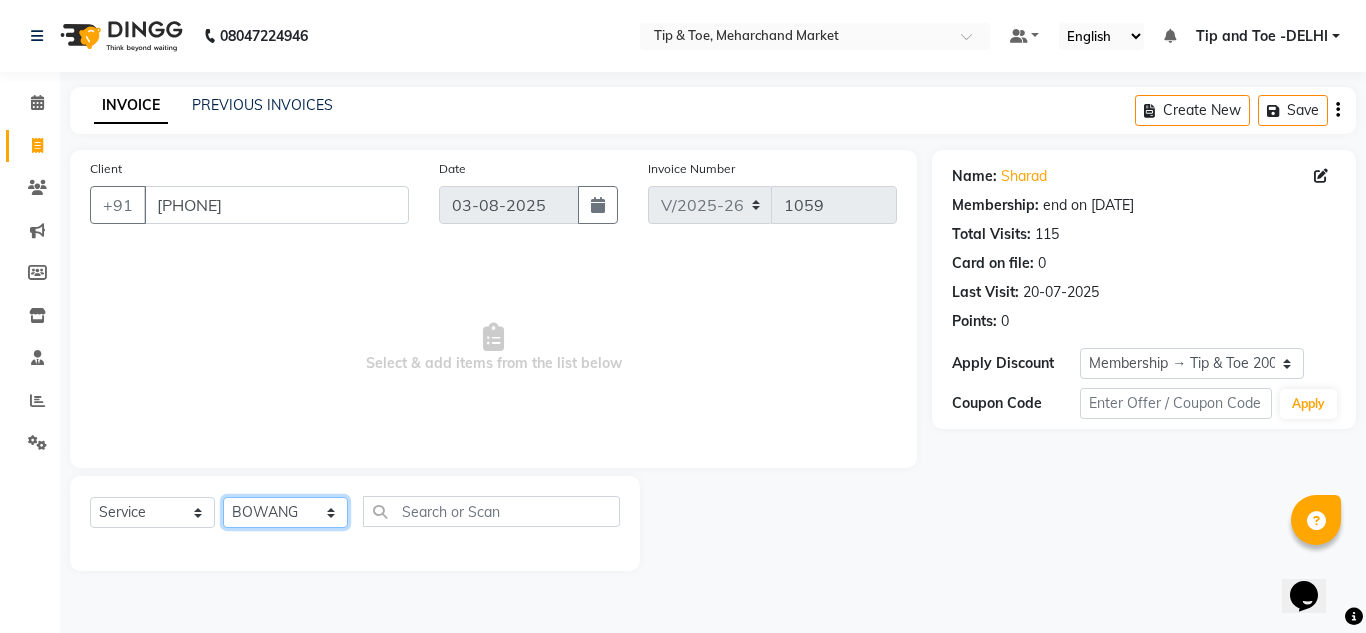 click on "Select Stylist [FIRST] [LAST] [CITY] branch login [FIRST] [LAST] [FIRST] [LAST] [FIRST] [LAST] [FIRST] [LAST] [FIRST]" 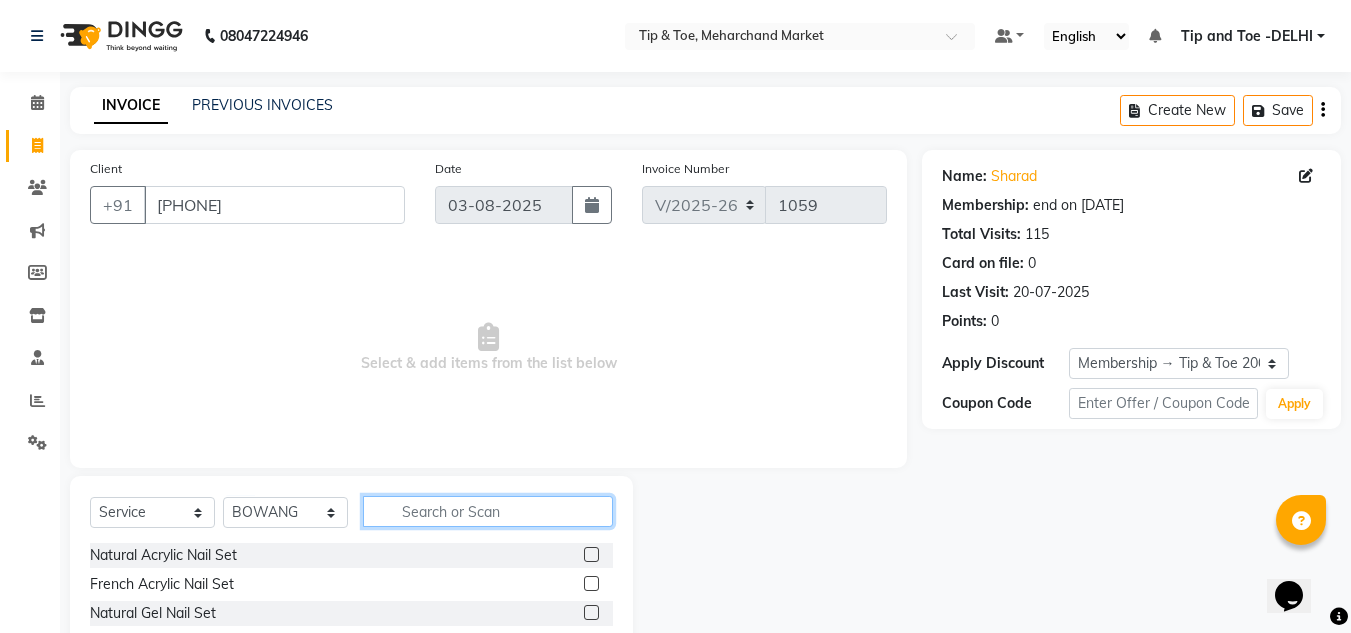 click 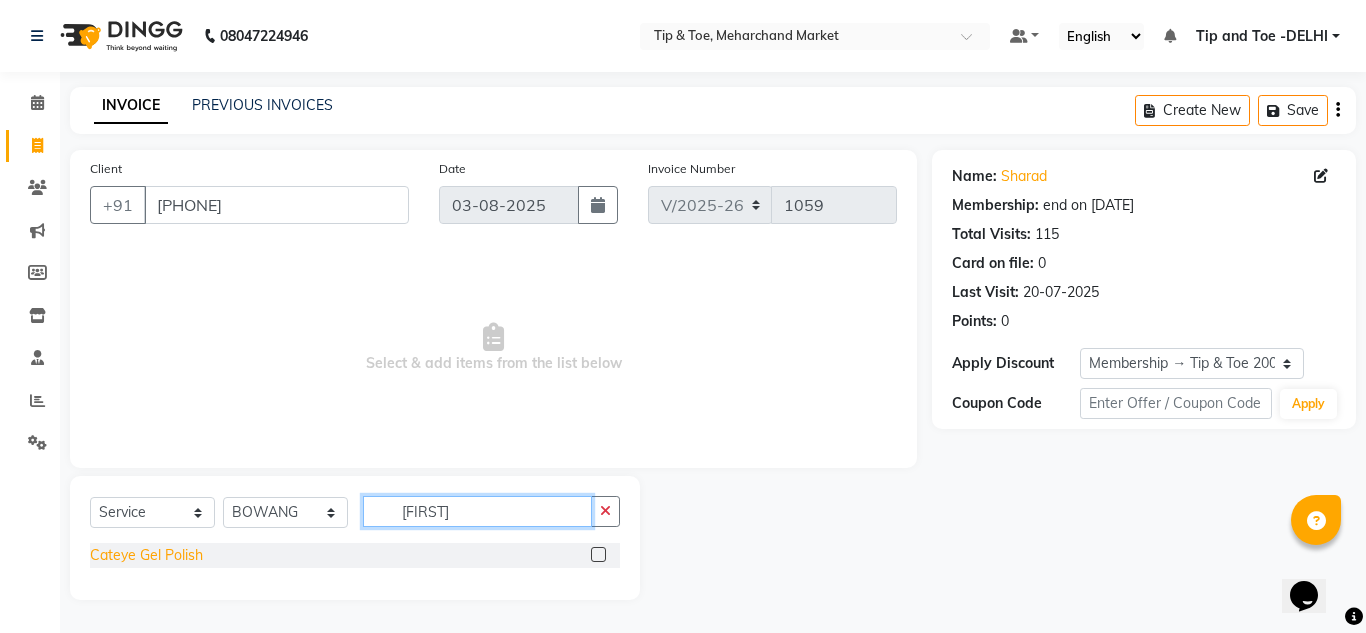 type on "[FIRST]" 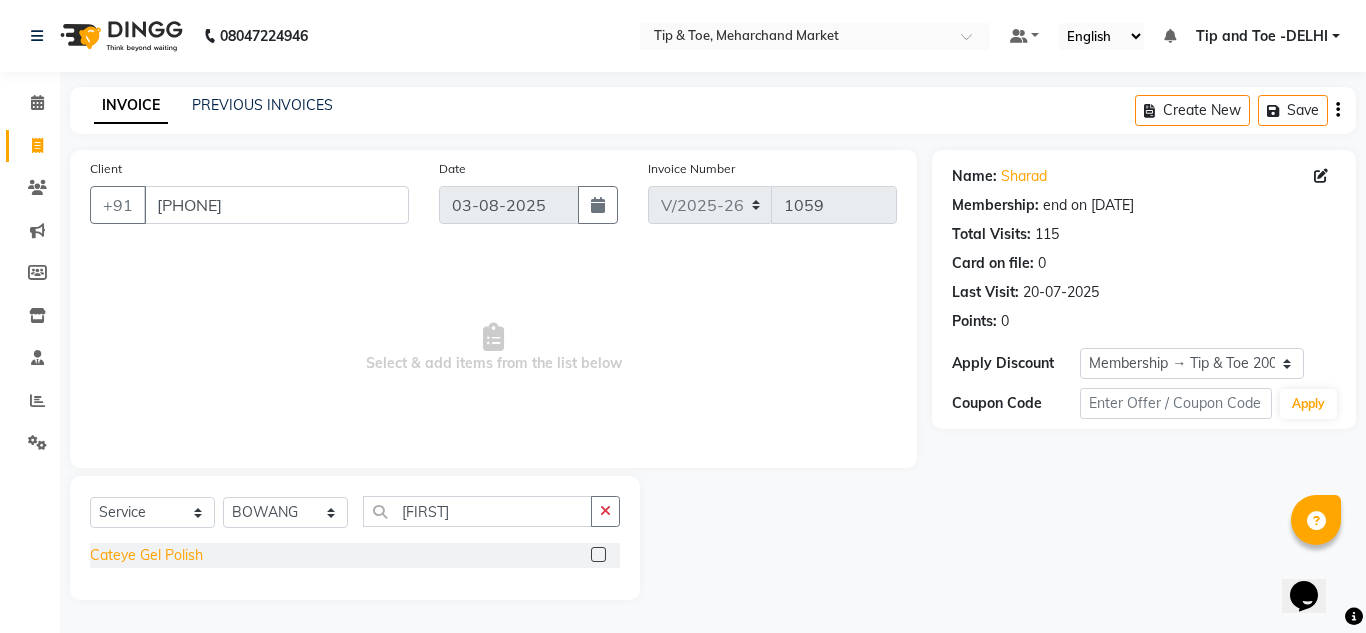click on "Cateye Gel Polish" 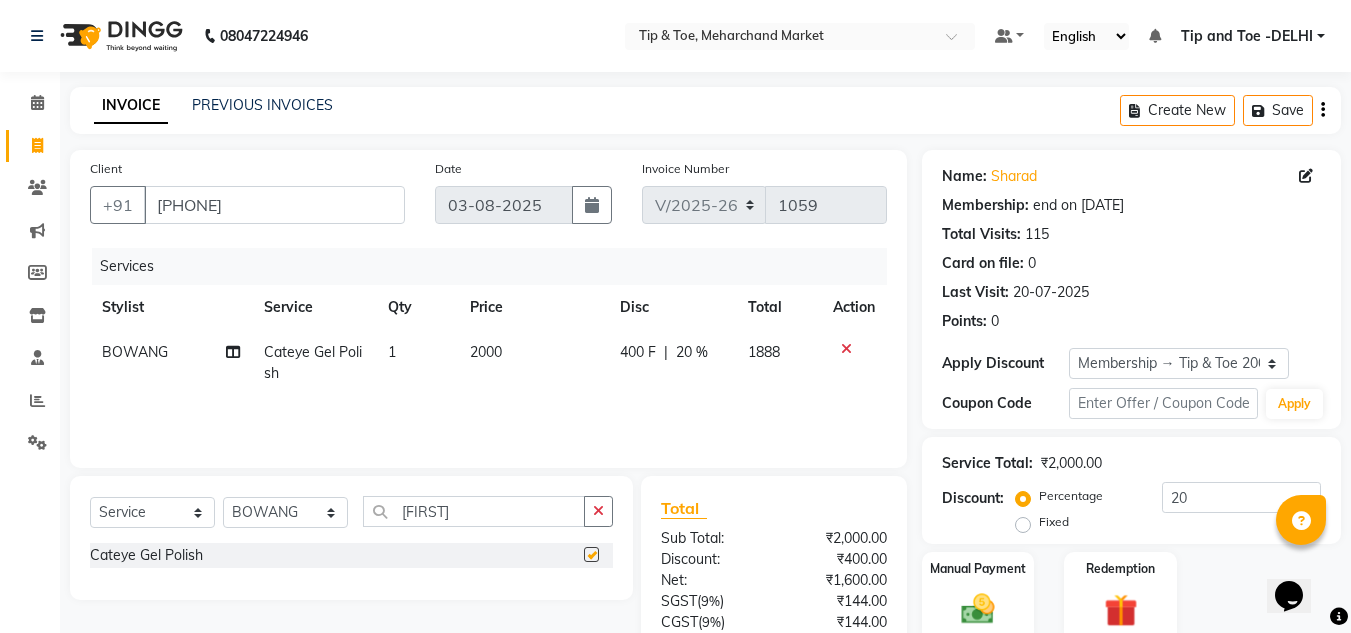 checkbox on "false" 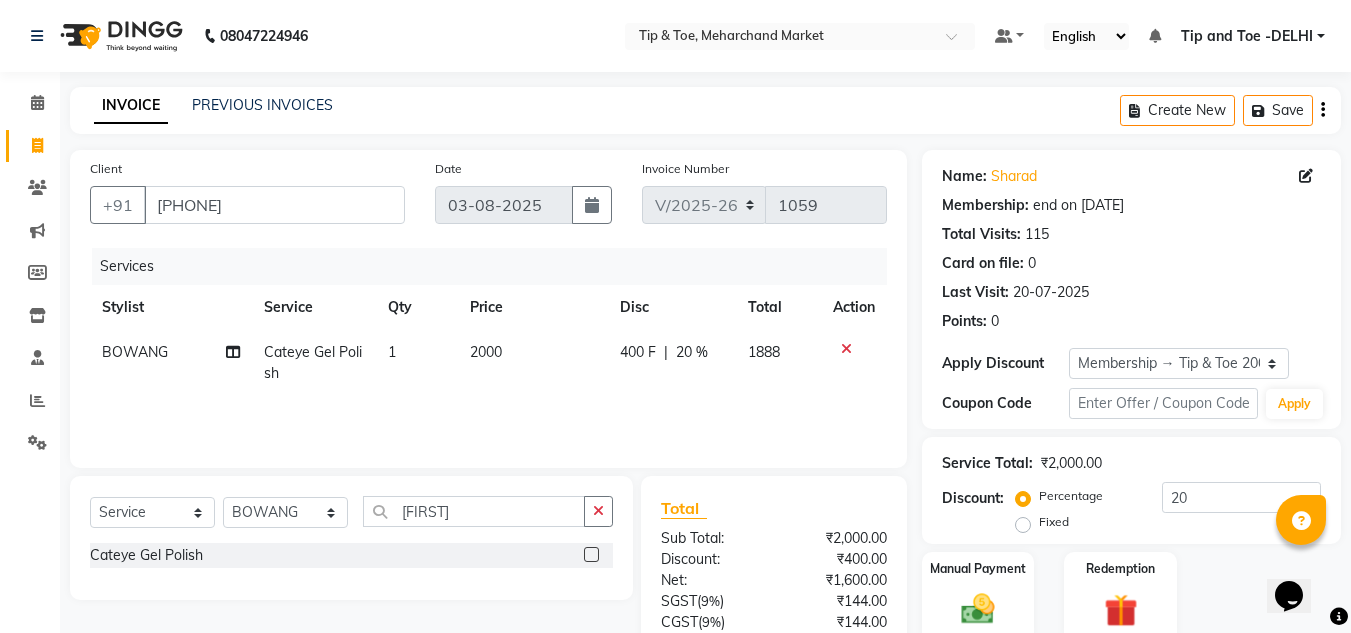 click on "2000" 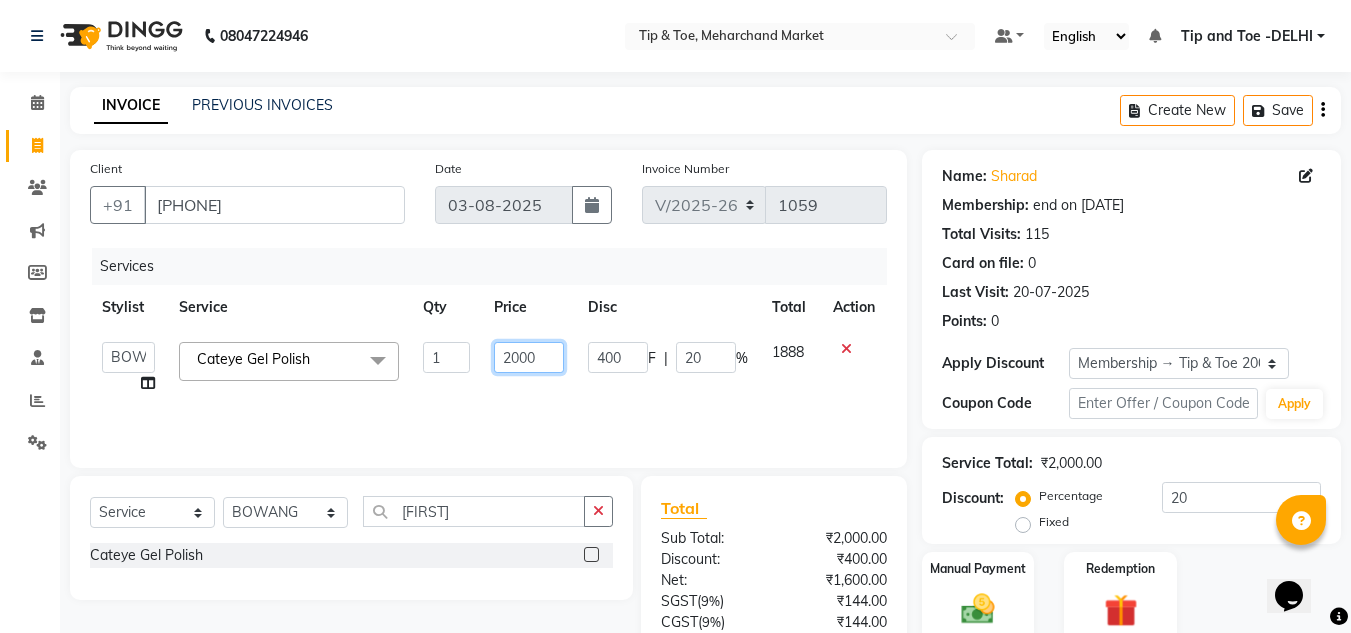click on "2000" 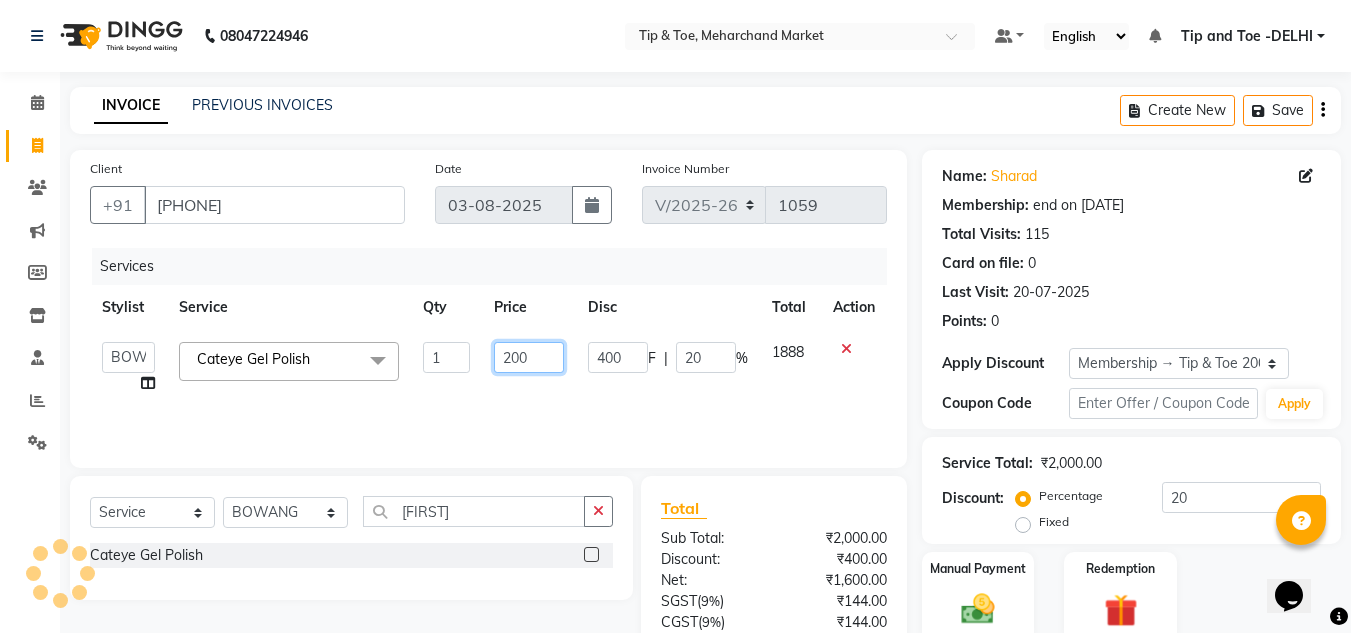 type on "2500" 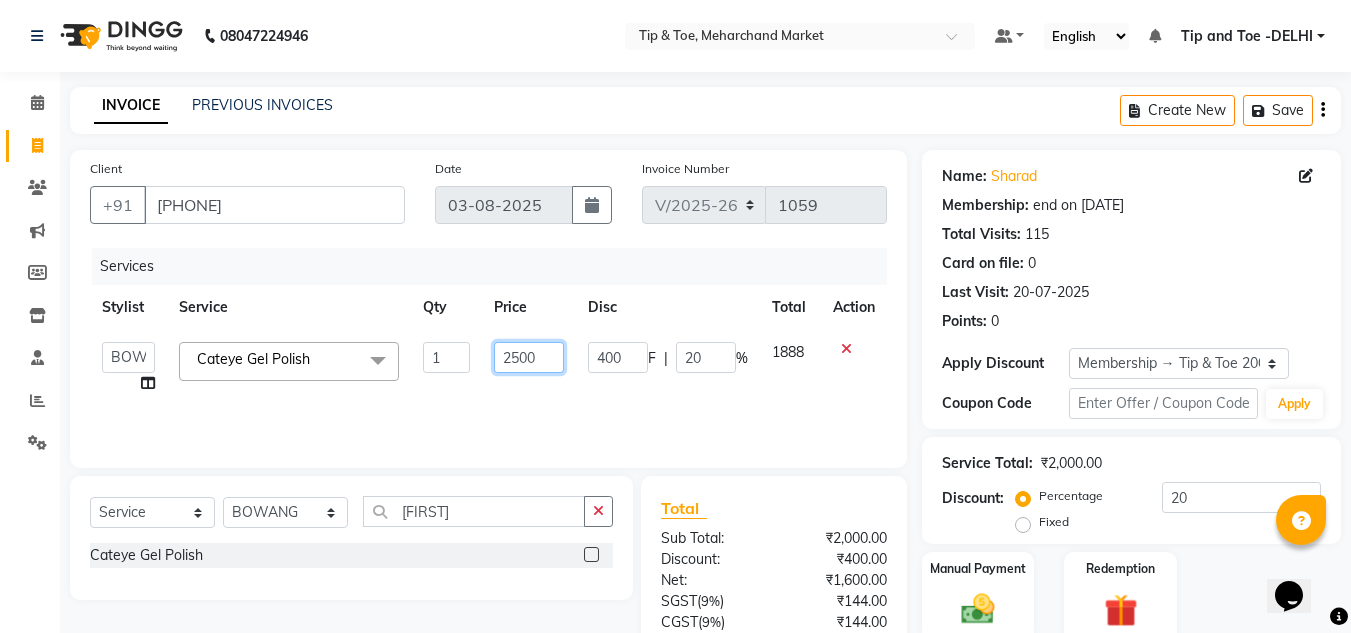 scroll, scrollTop: 167, scrollLeft: 0, axis: vertical 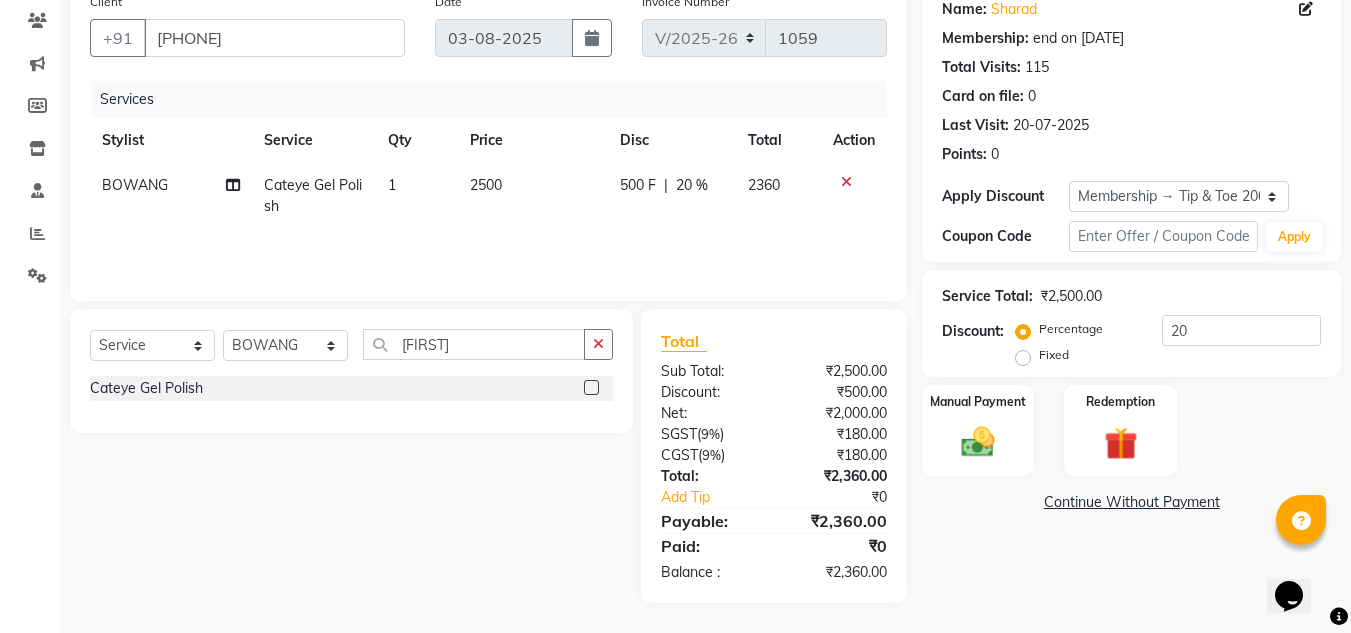 click on "Name: [FIRST] Membership: end on [DATE] Total Visits: 115 Card on file: 0 Last Visit: [DATE] Points: 0 Apply Discount Select Membership → Tip & Toe 2000 Membership Coupon Code Apply Service Total: ₹2,500.00 Discount: Percentage Fixed 20 Manual Payment Redemption Continue Without Payment" 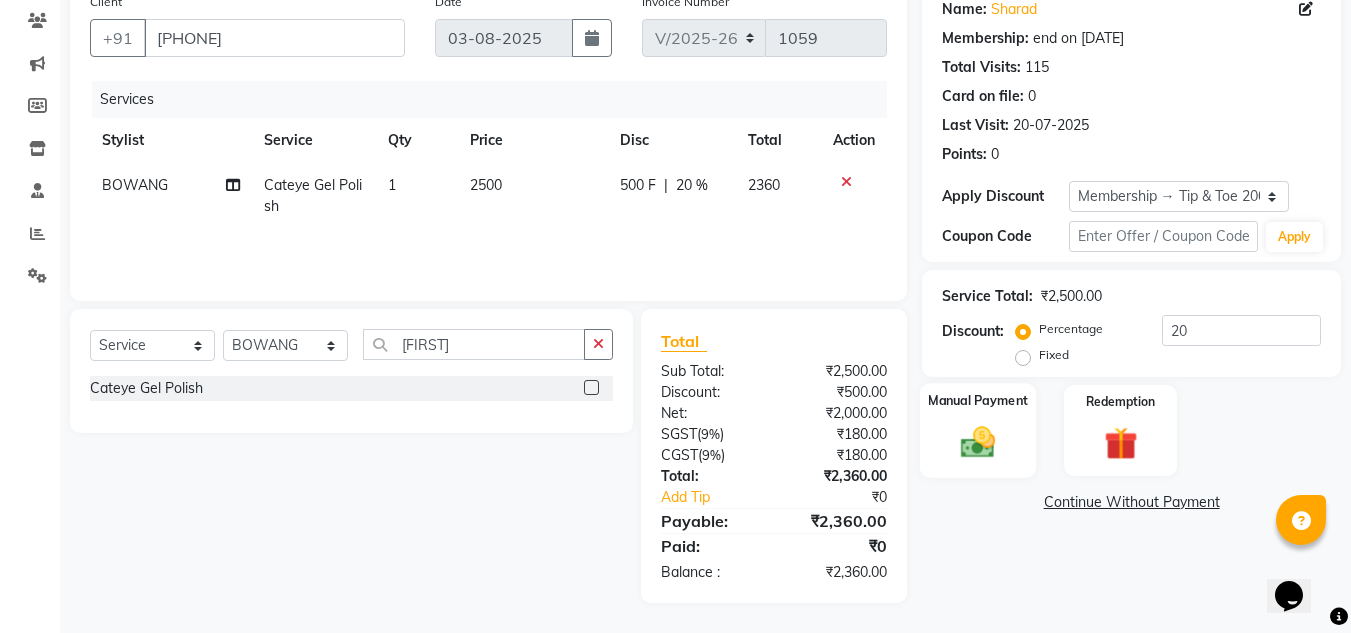 click on "Manual Payment" 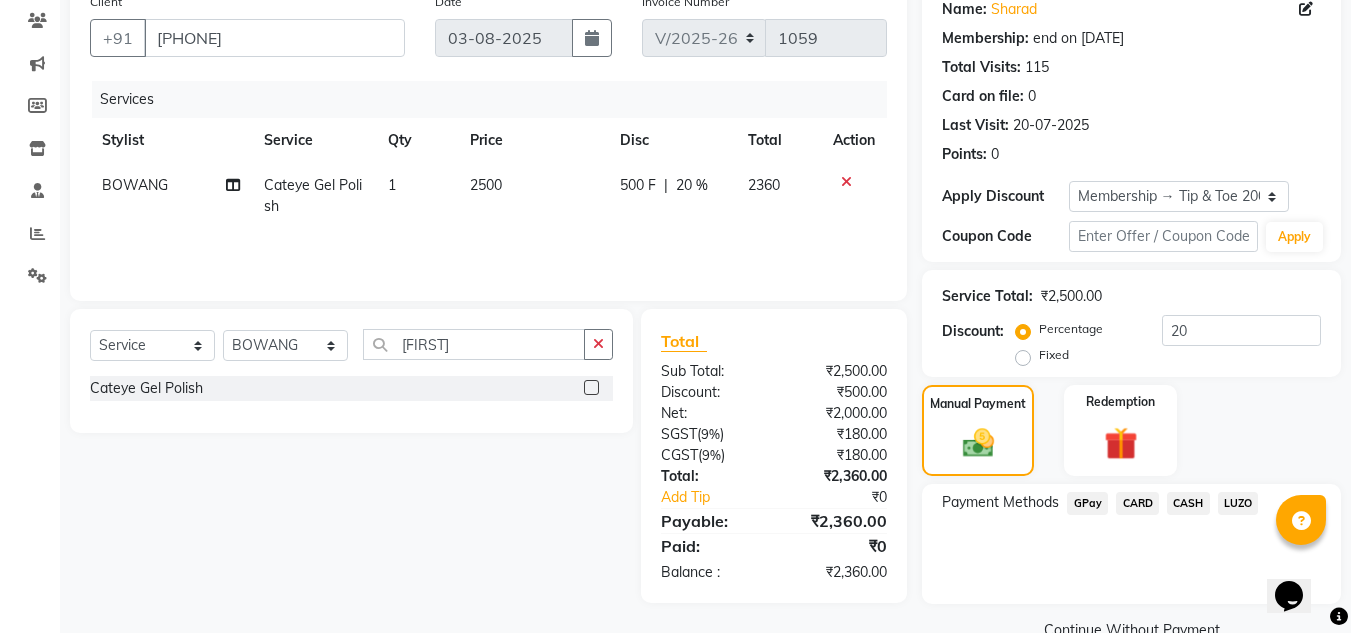 click on "CARD" 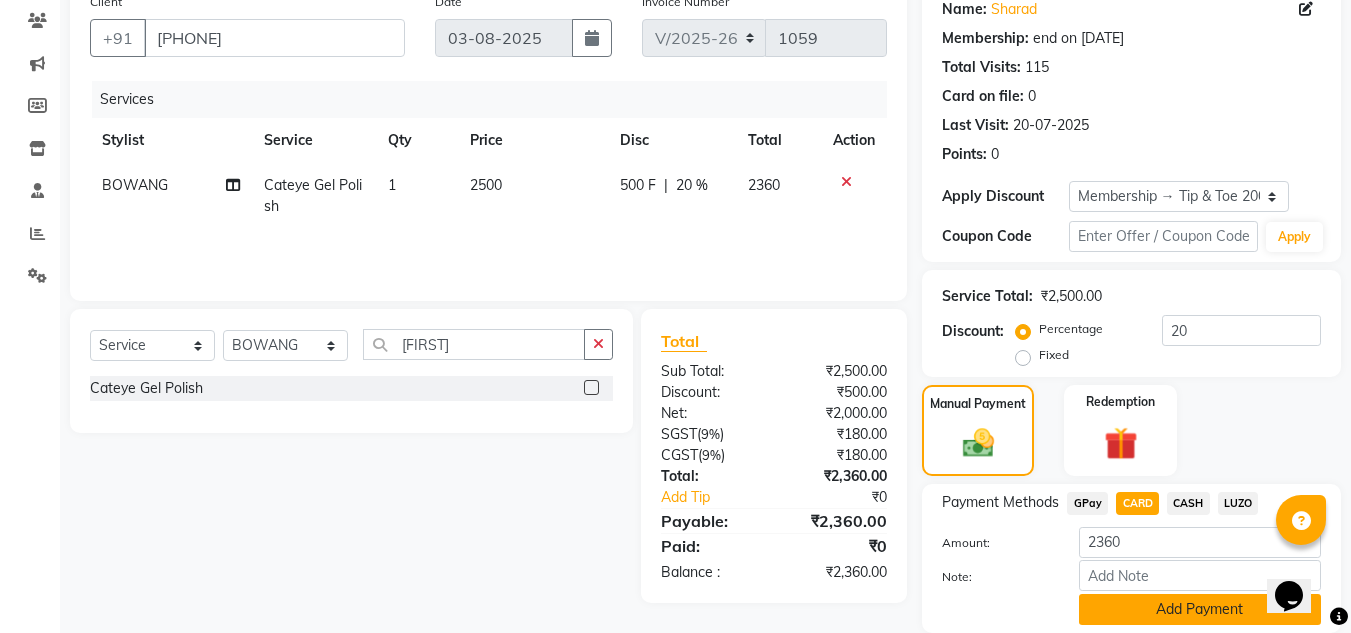 click on "Add Payment" 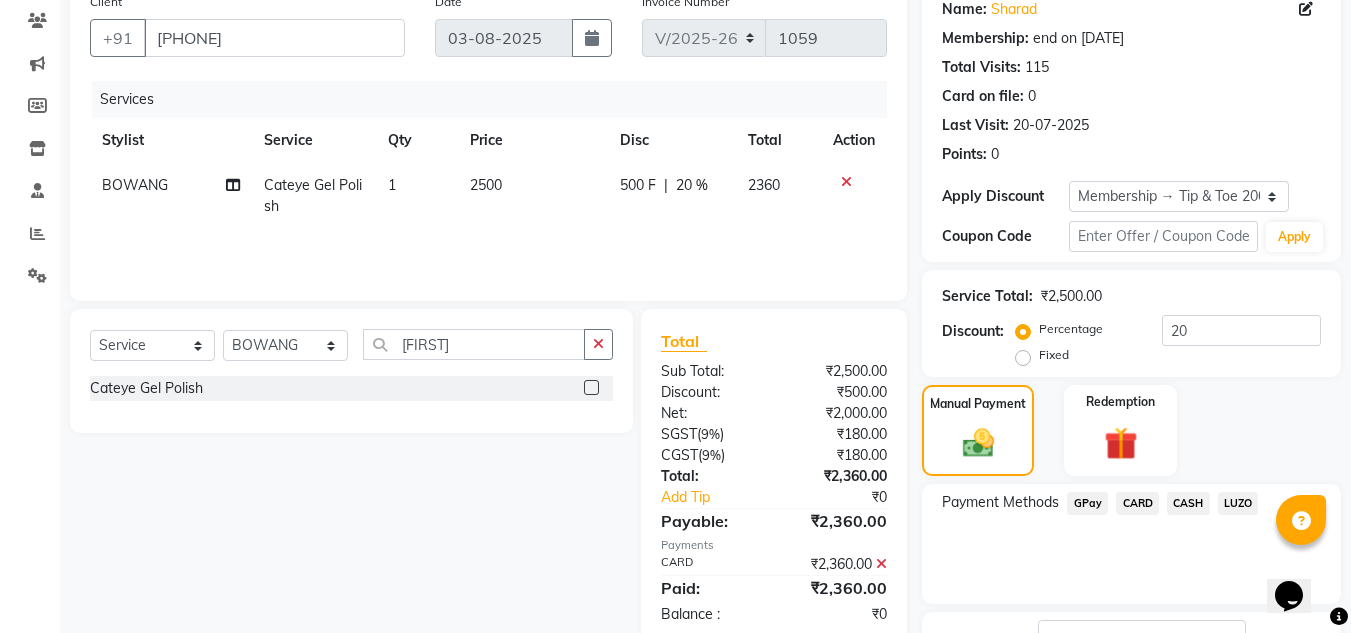 scroll, scrollTop: 322, scrollLeft: 0, axis: vertical 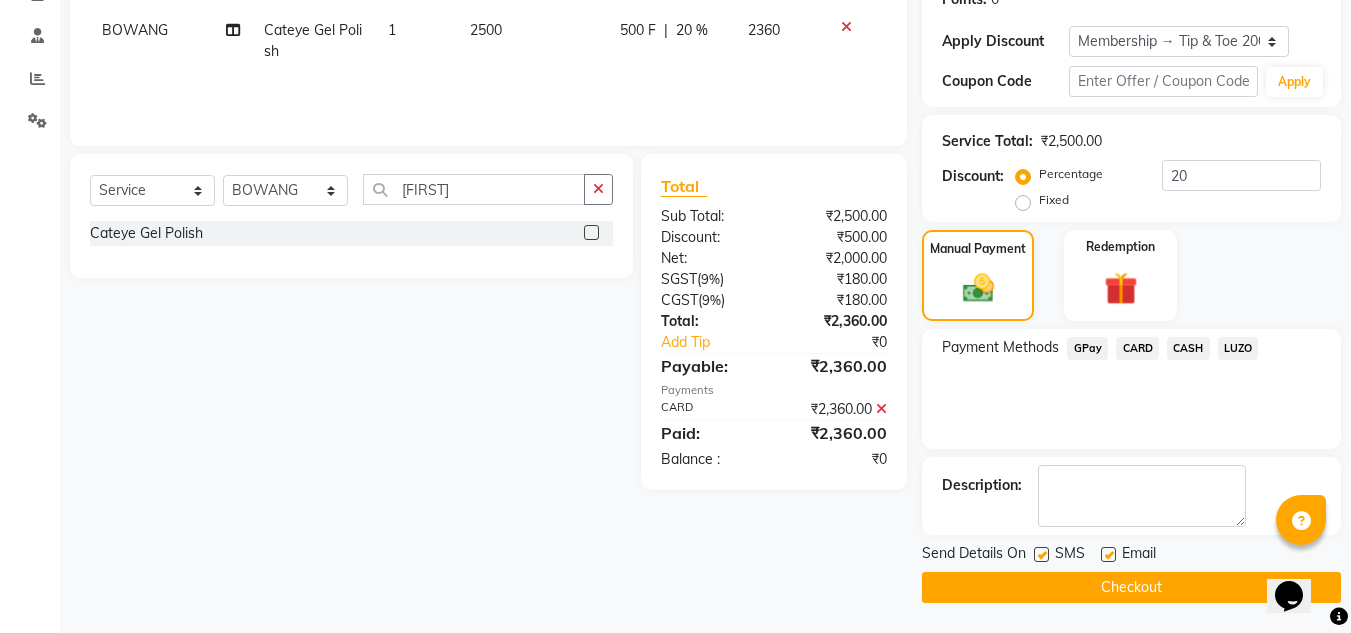 click on "Checkout" 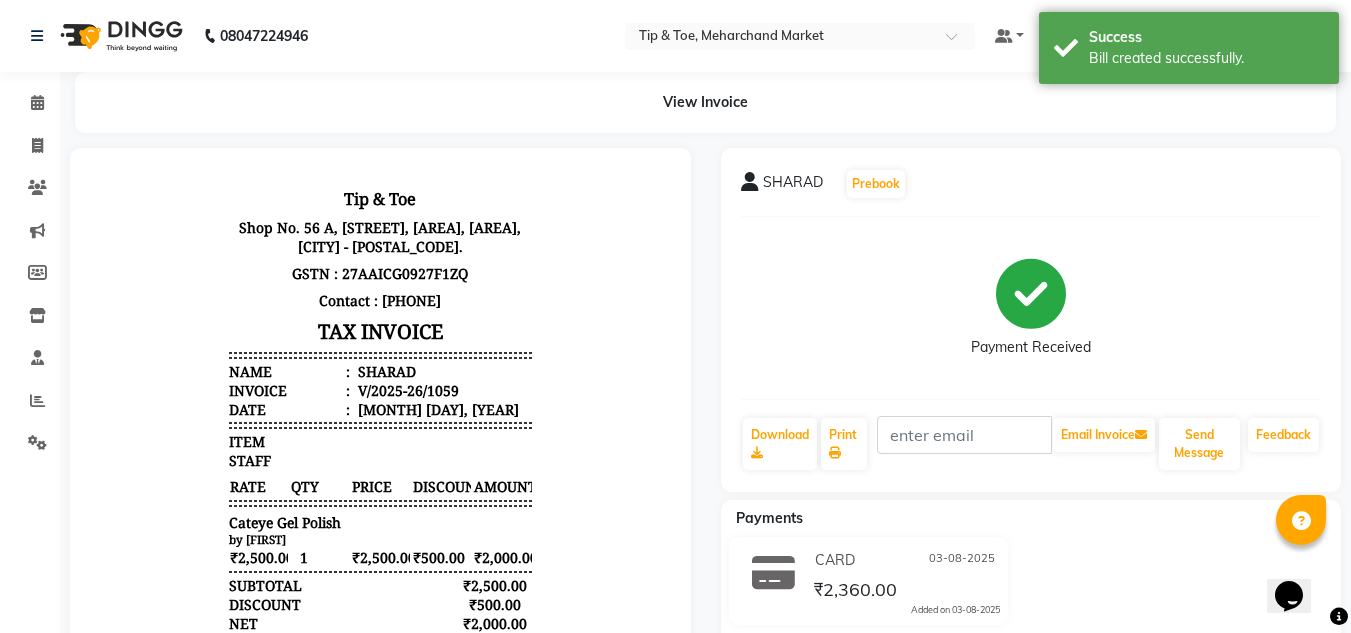 scroll, scrollTop: 0, scrollLeft: 0, axis: both 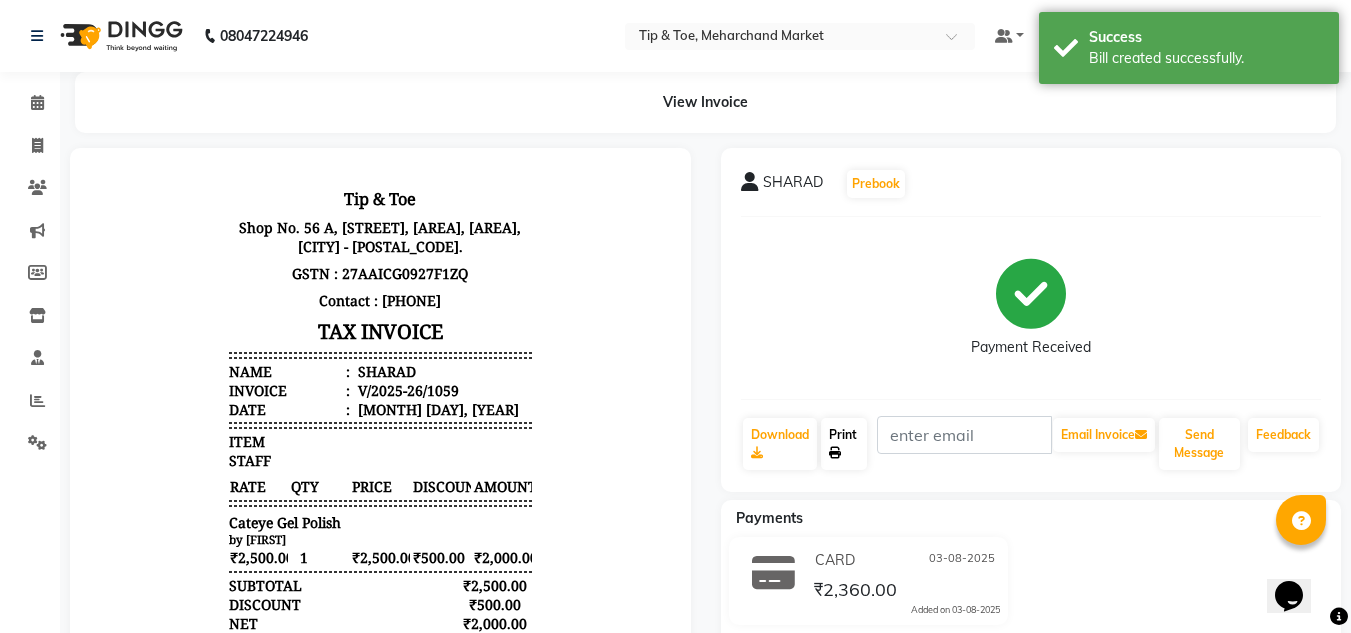 click on "Print" 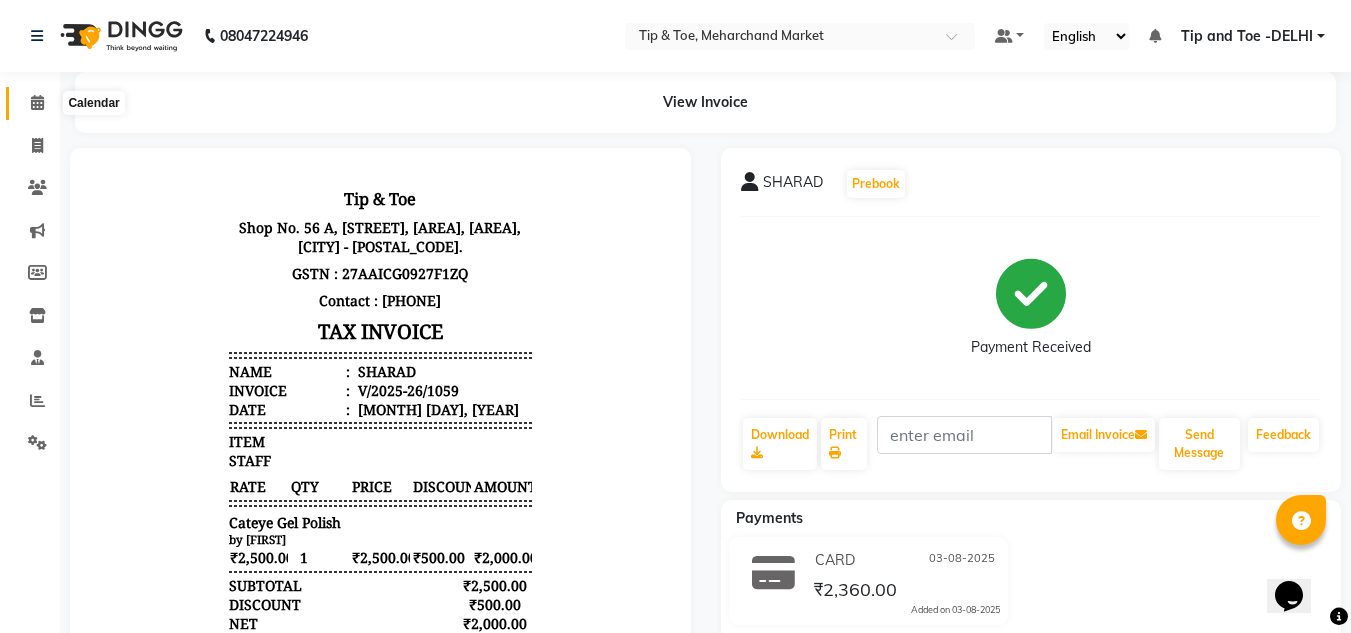 click 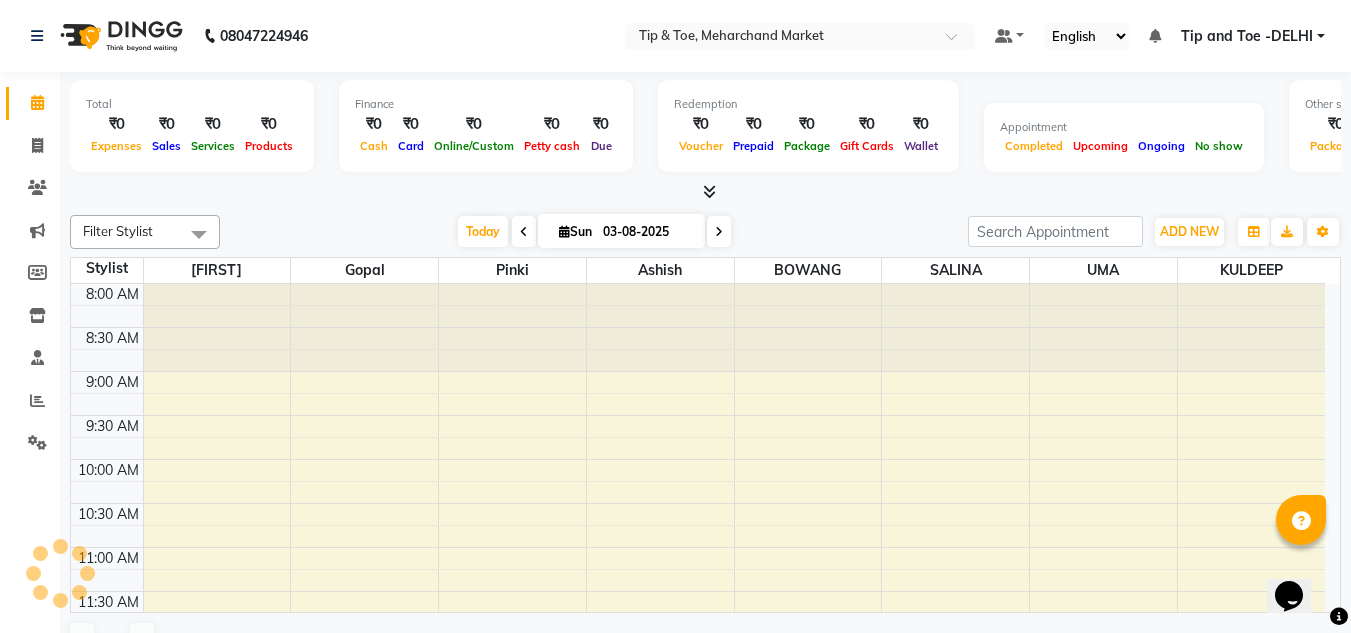 scroll, scrollTop: 0, scrollLeft: 0, axis: both 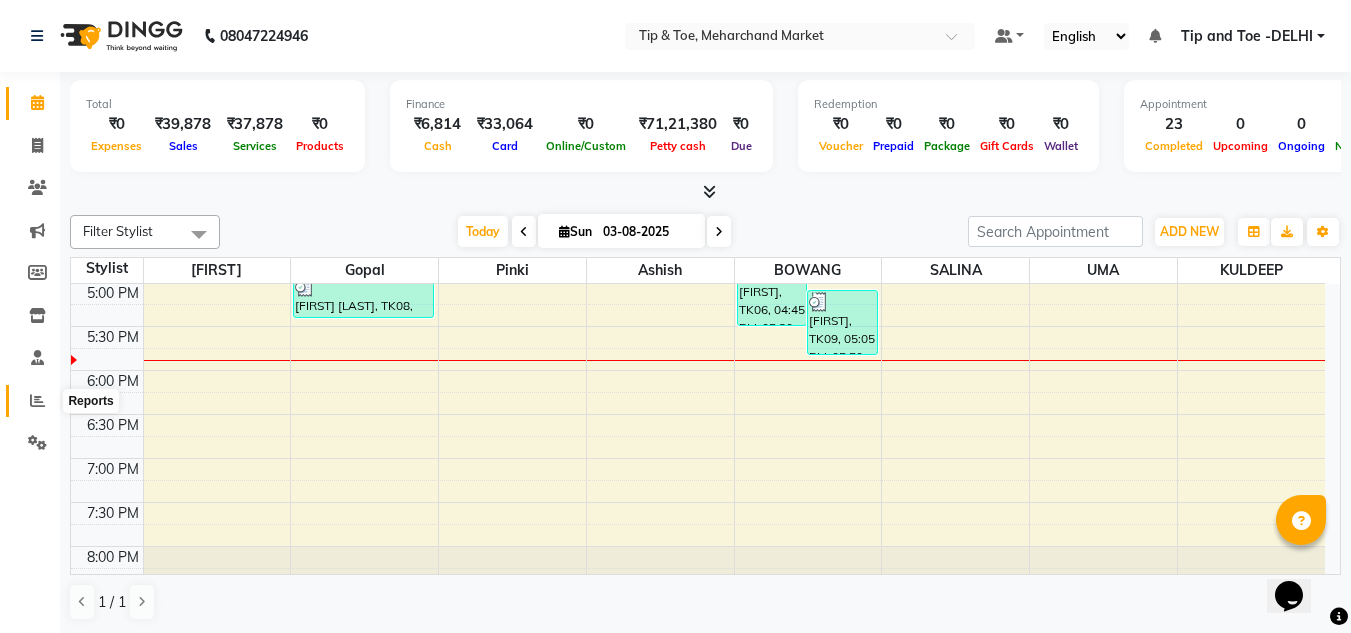 click 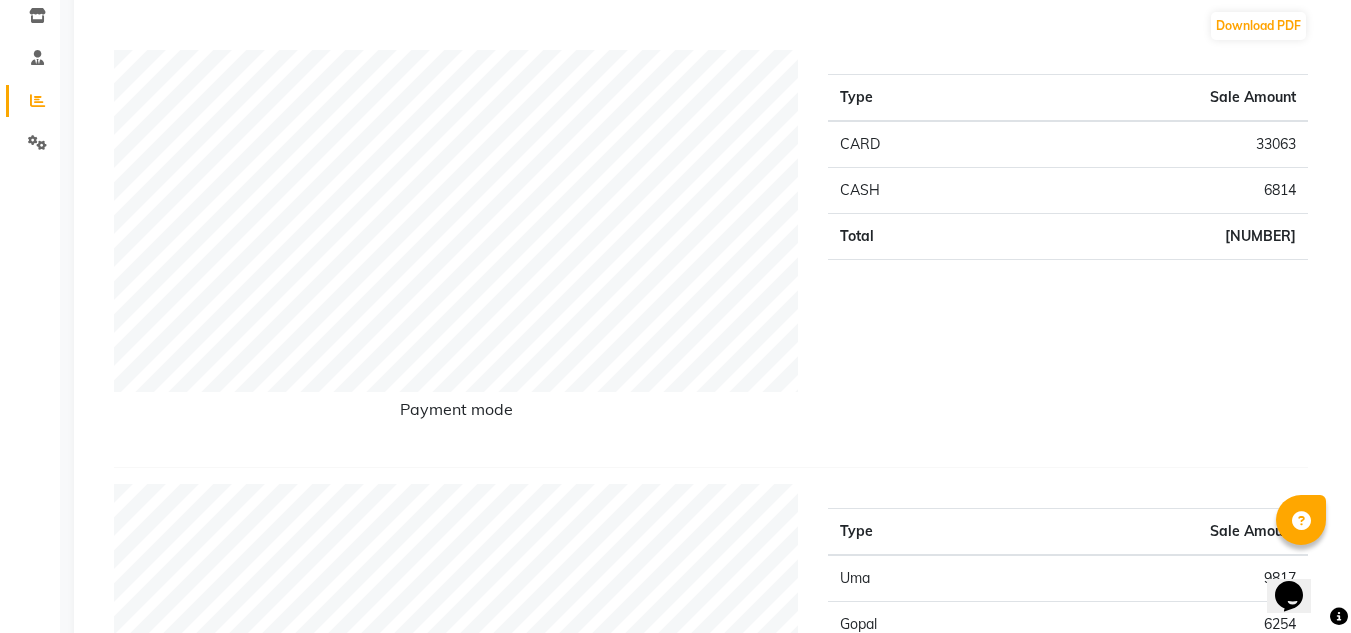 scroll, scrollTop: 0, scrollLeft: 0, axis: both 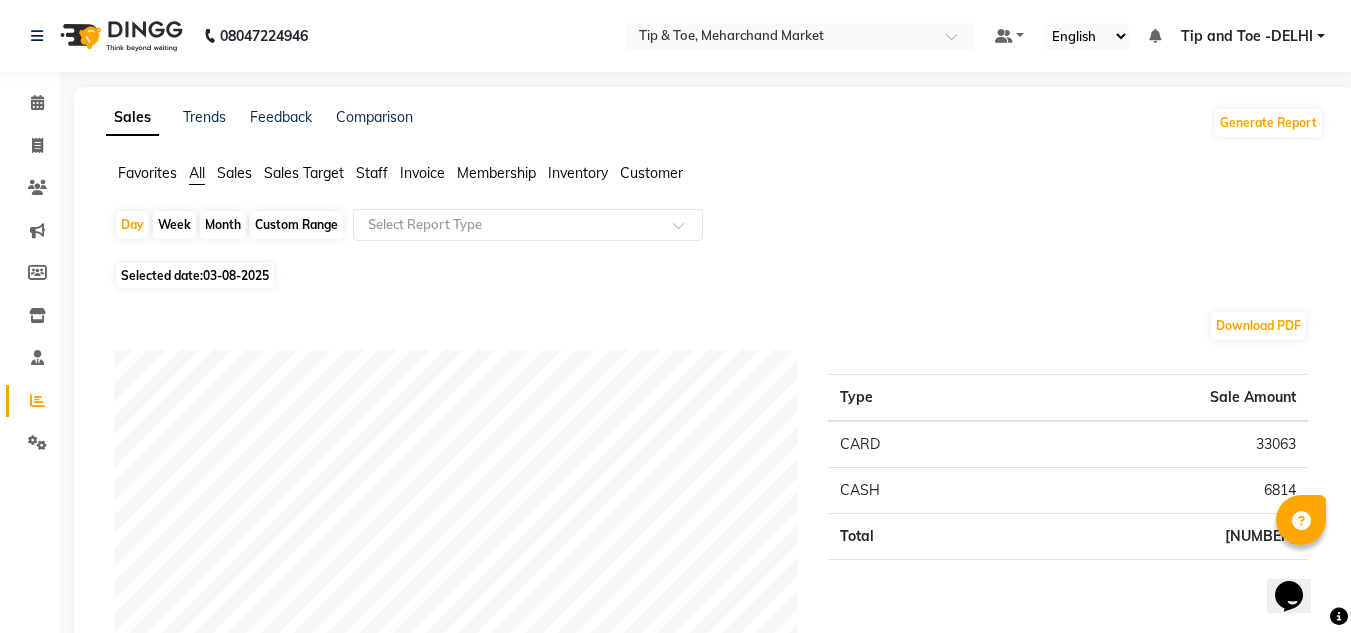 click on "Staff" 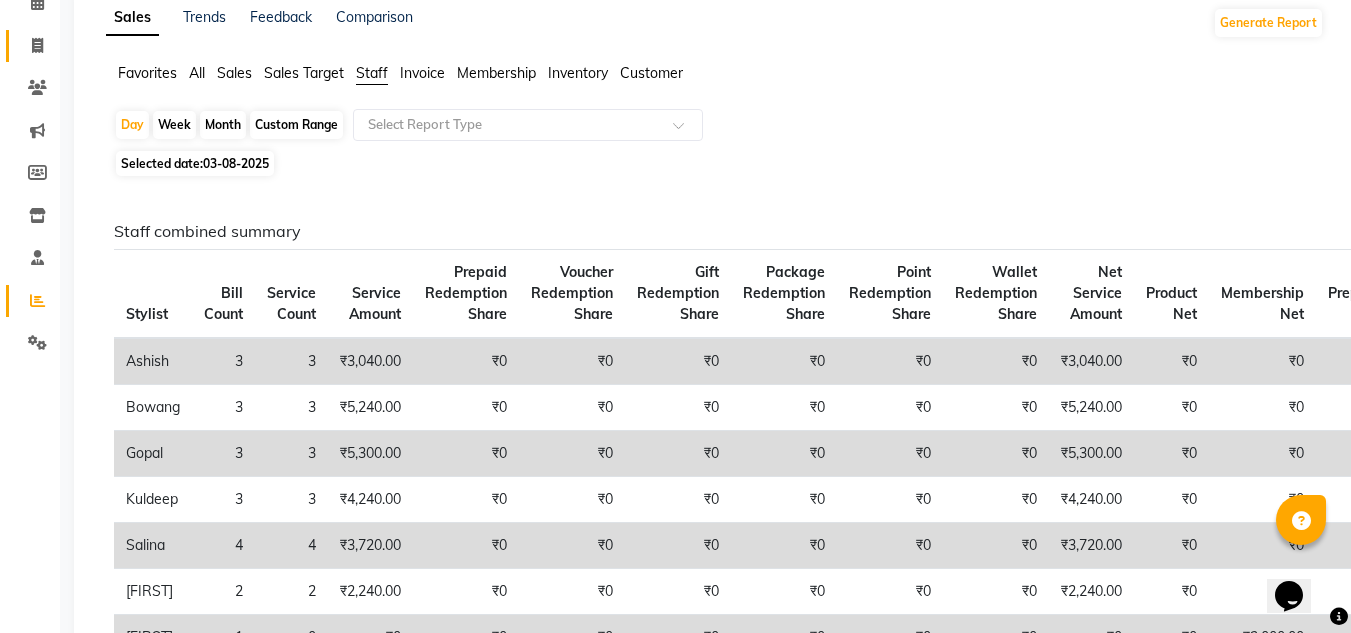 scroll, scrollTop: 0, scrollLeft: 0, axis: both 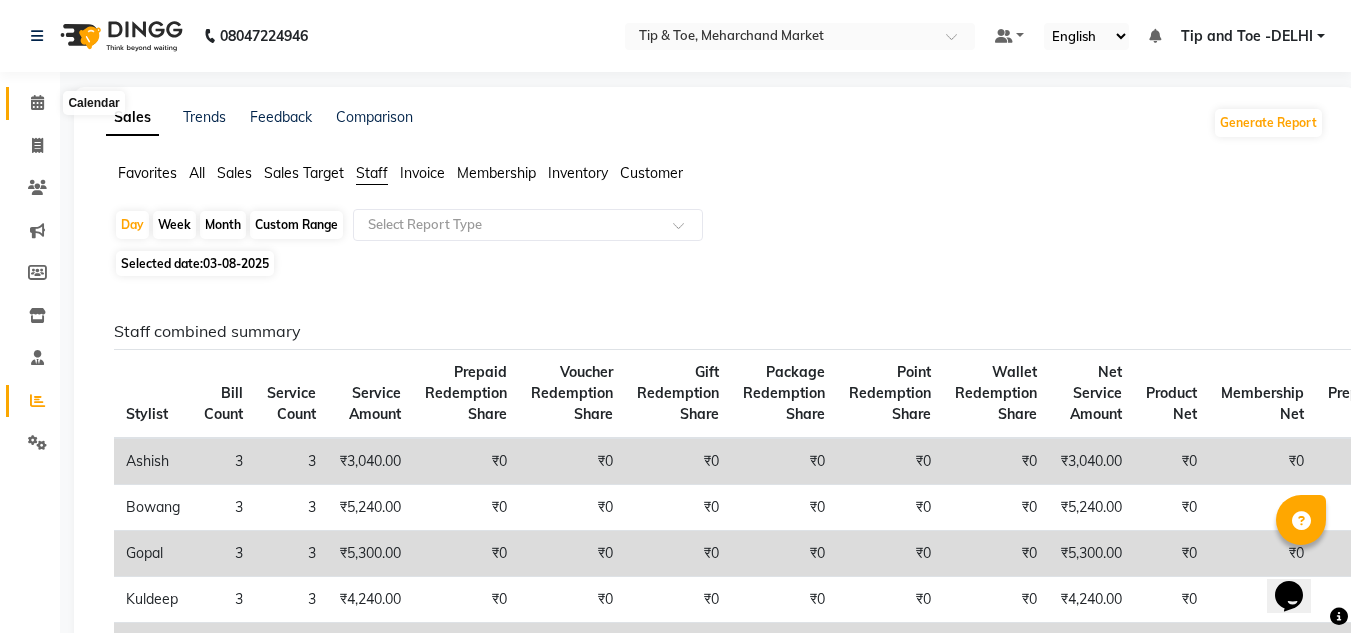 click on "Calendar" 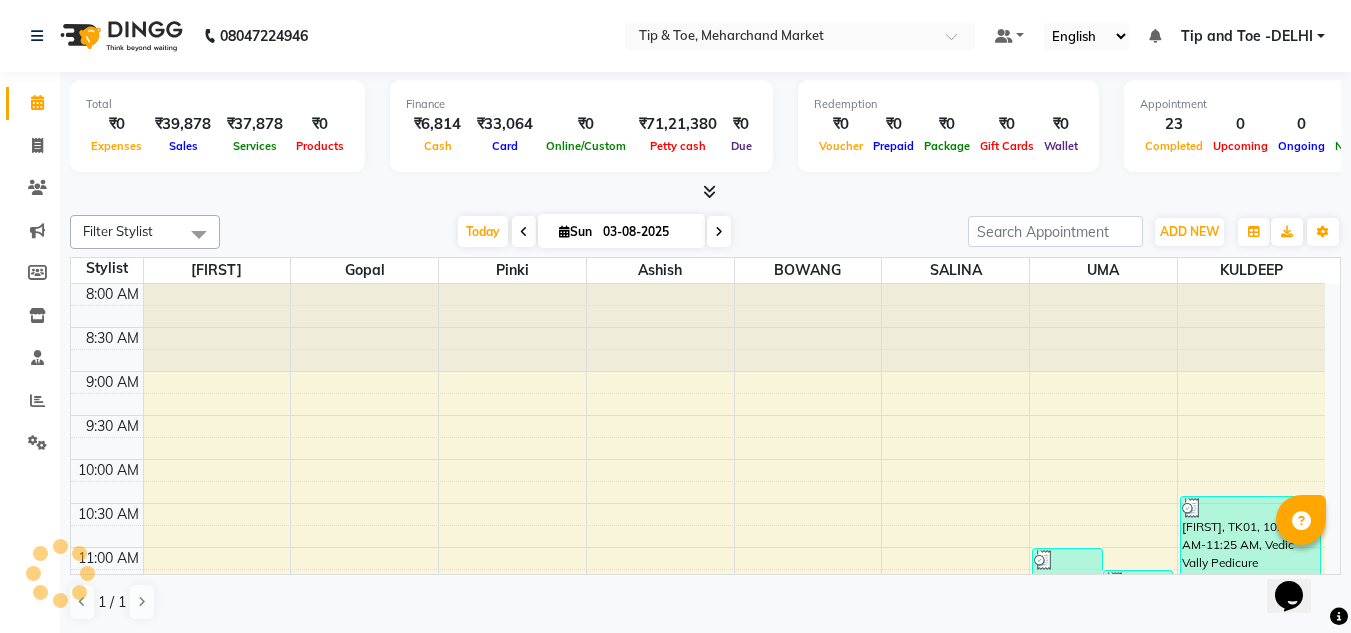 scroll, scrollTop: 0, scrollLeft: 0, axis: both 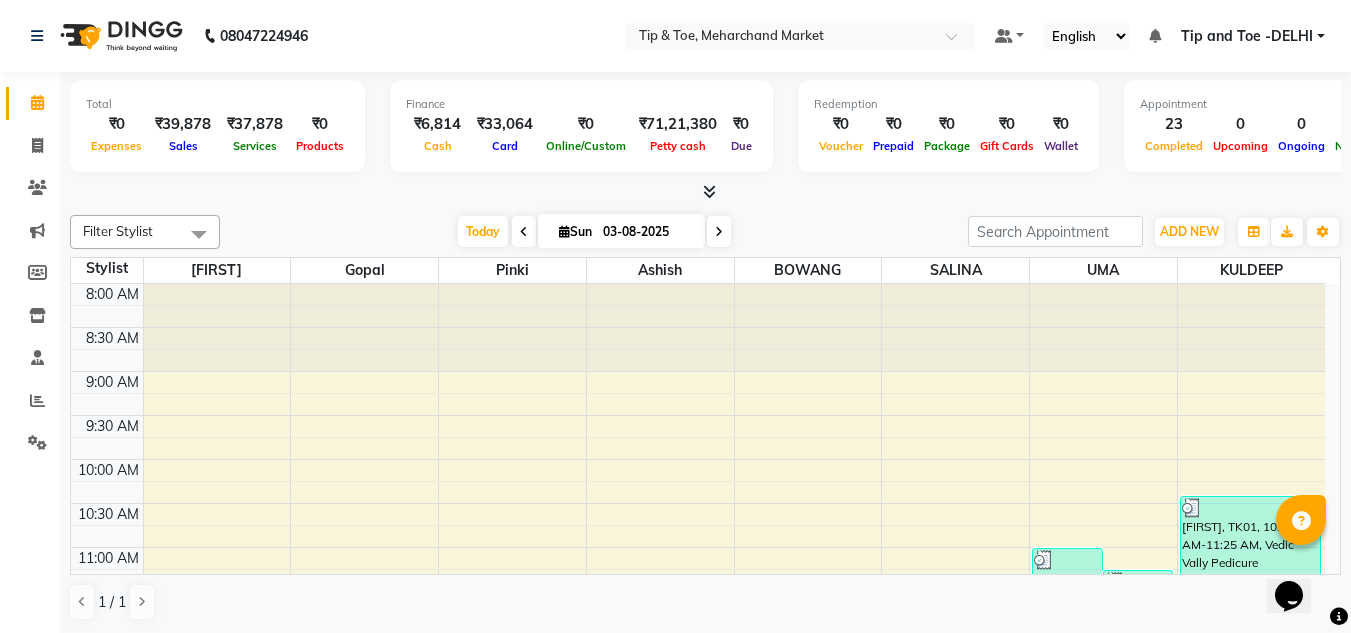 click on "03-08-2025" at bounding box center (647, 232) 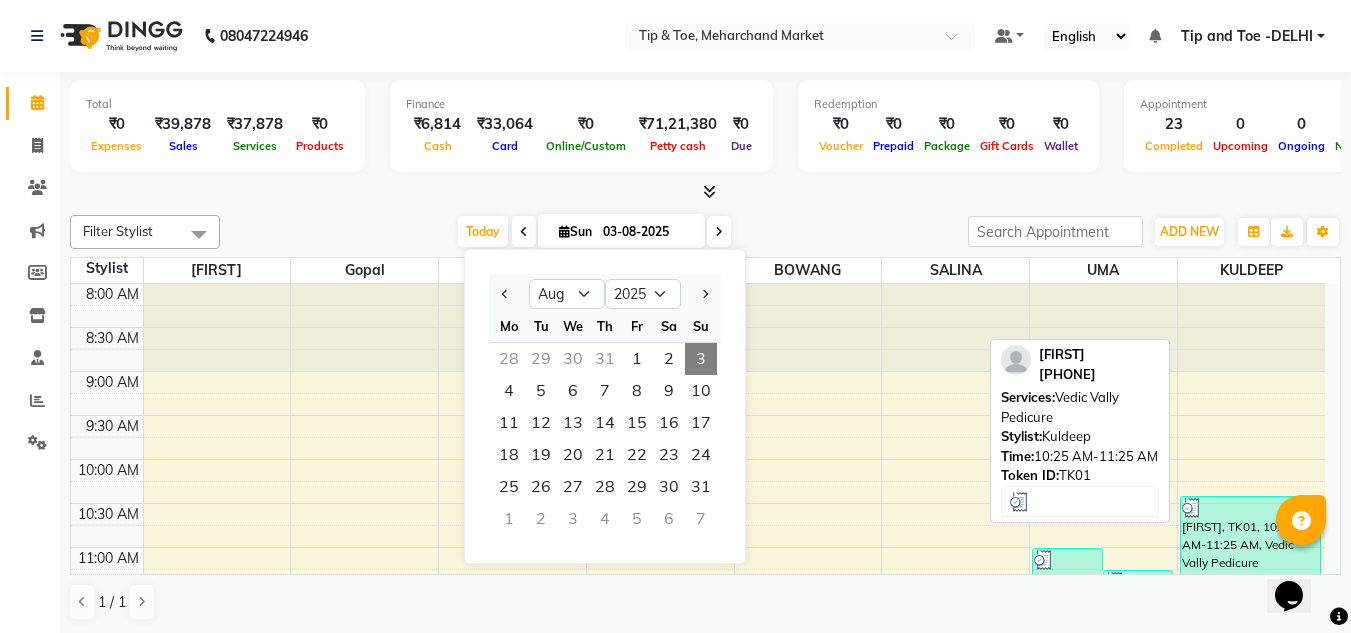 click on "[FIRST], TK01, 10:25 AM-11:25 AM, Vedic Vally Pedicure" at bounding box center (1251, 539) 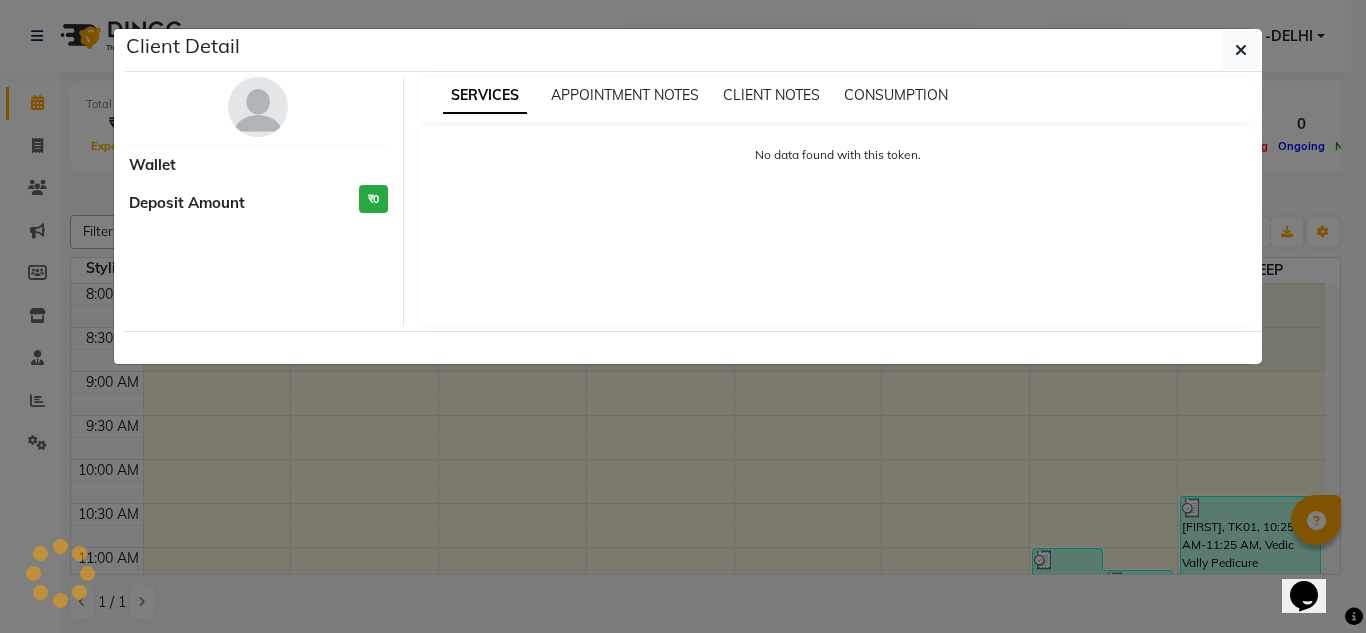 select on "3" 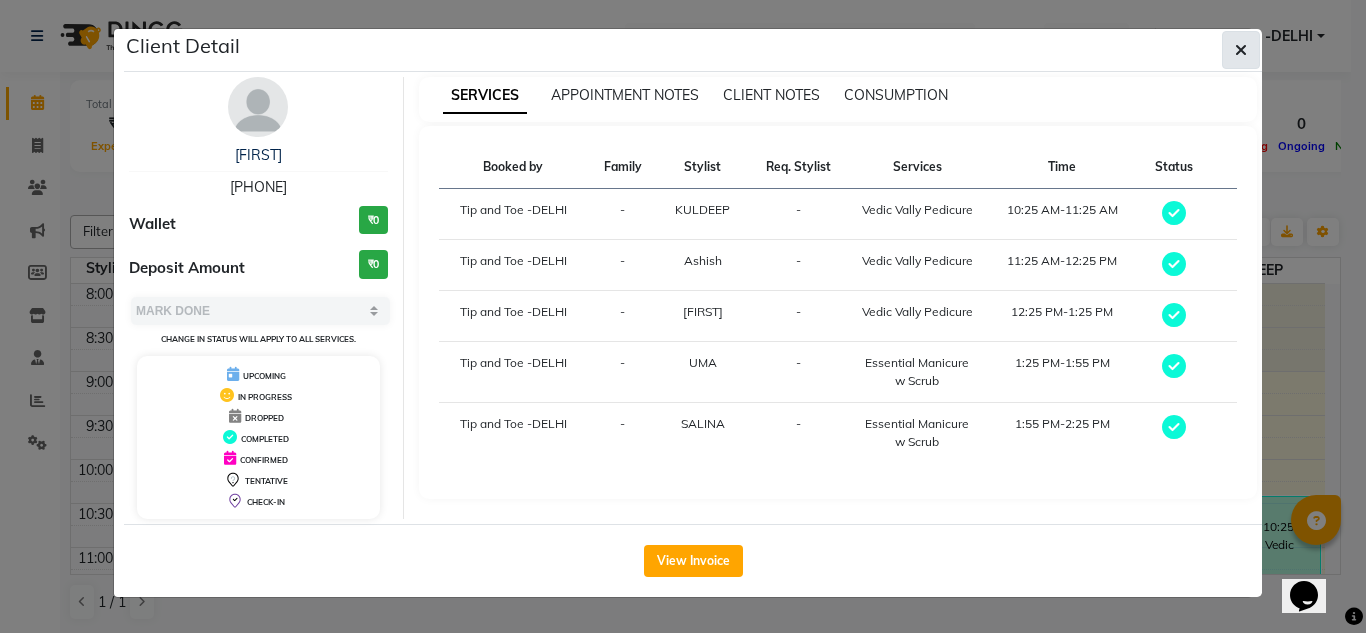 click 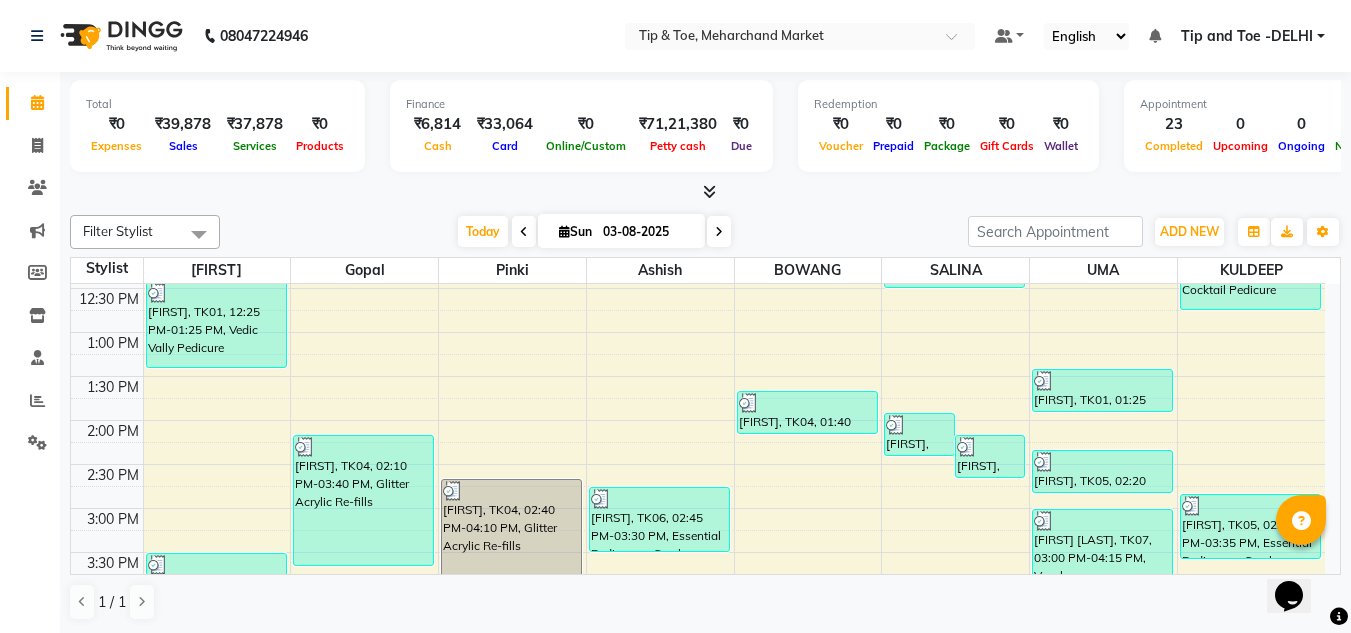 scroll, scrollTop: 400, scrollLeft: 0, axis: vertical 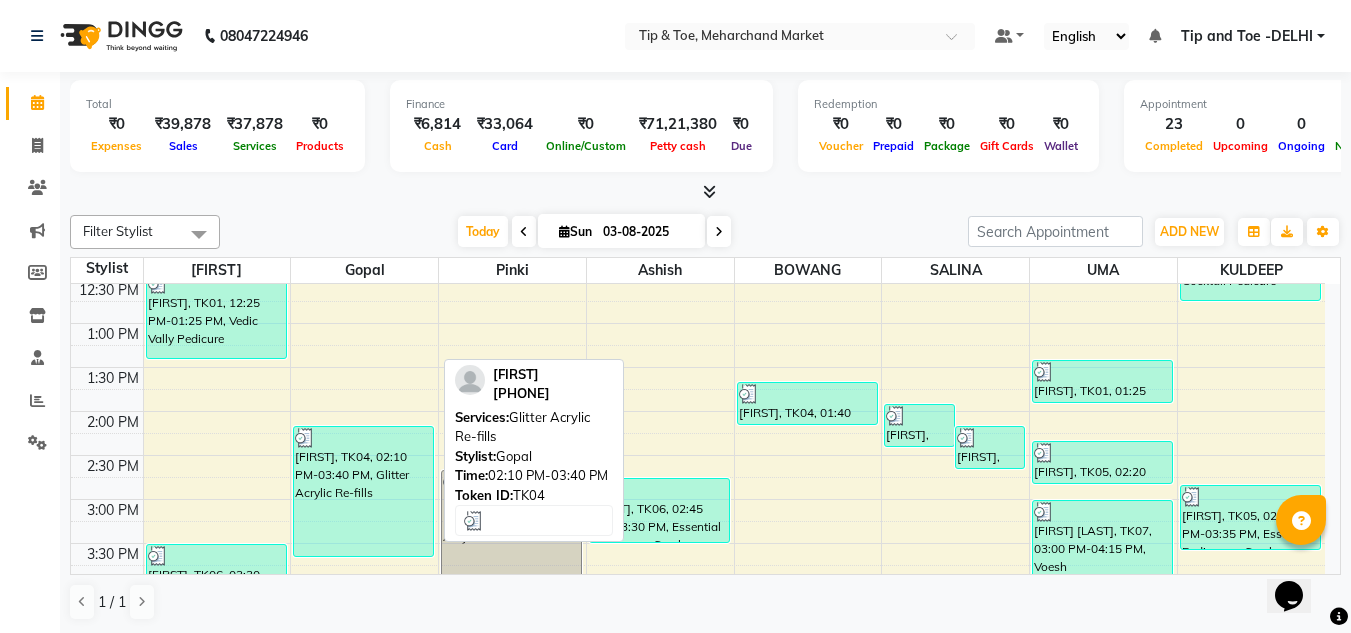 click on "[FIRST], TK04, 02:10 PM-03:40 PM, Glitter Acrylic Re-fills" at bounding box center [363, 491] 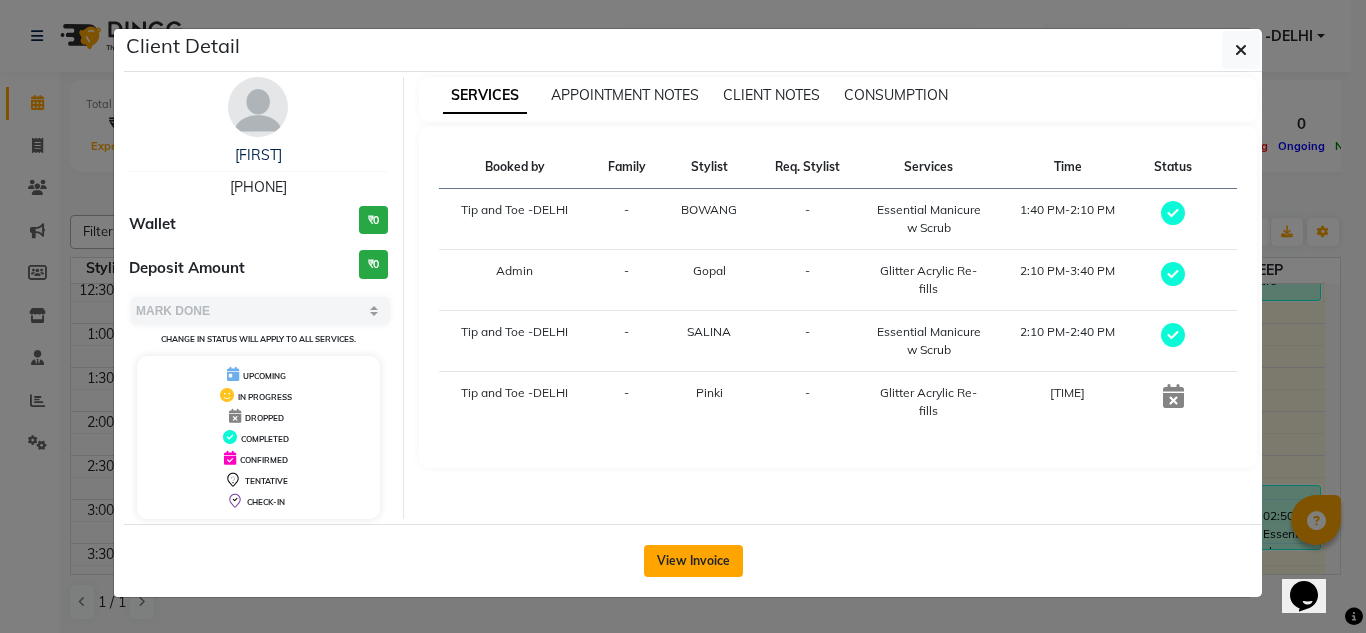click on "View Invoice" 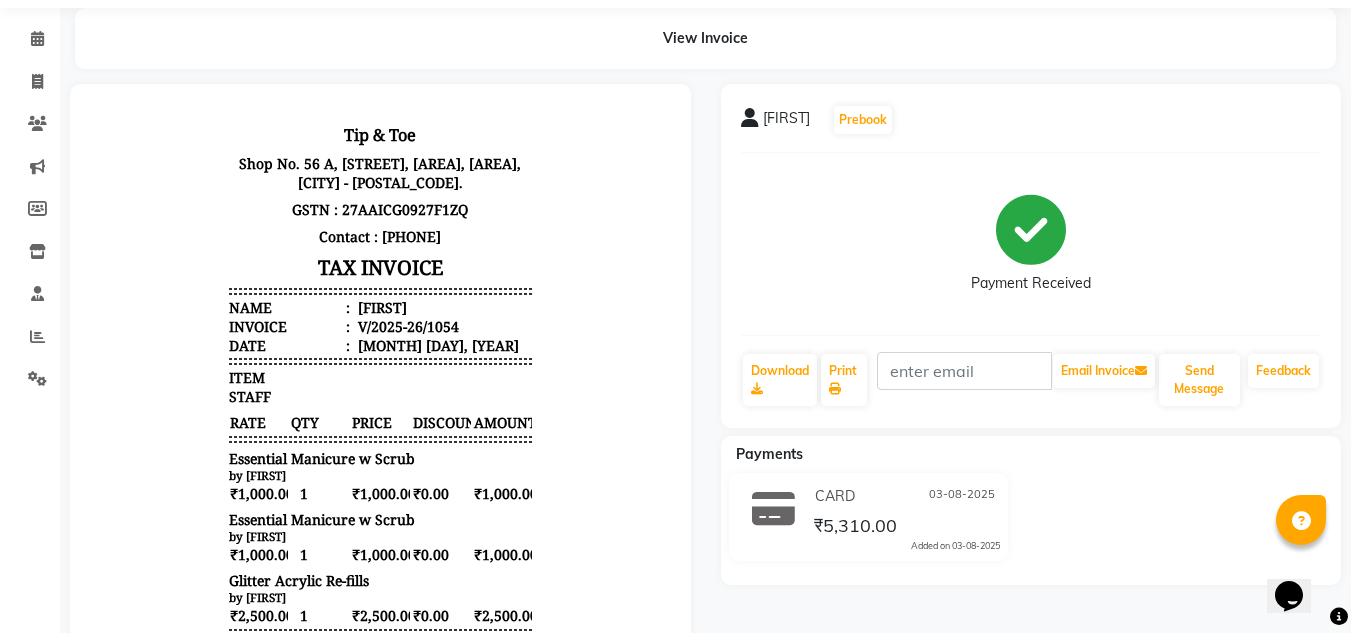 scroll, scrollTop: 0, scrollLeft: 0, axis: both 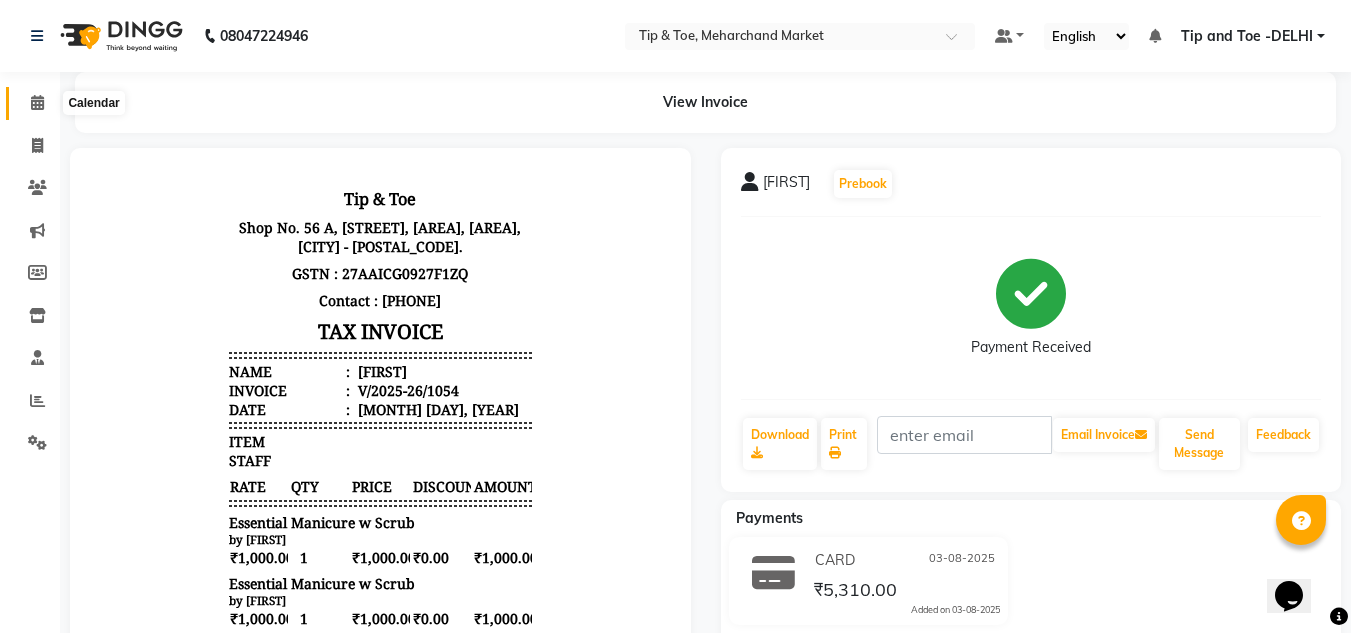 click 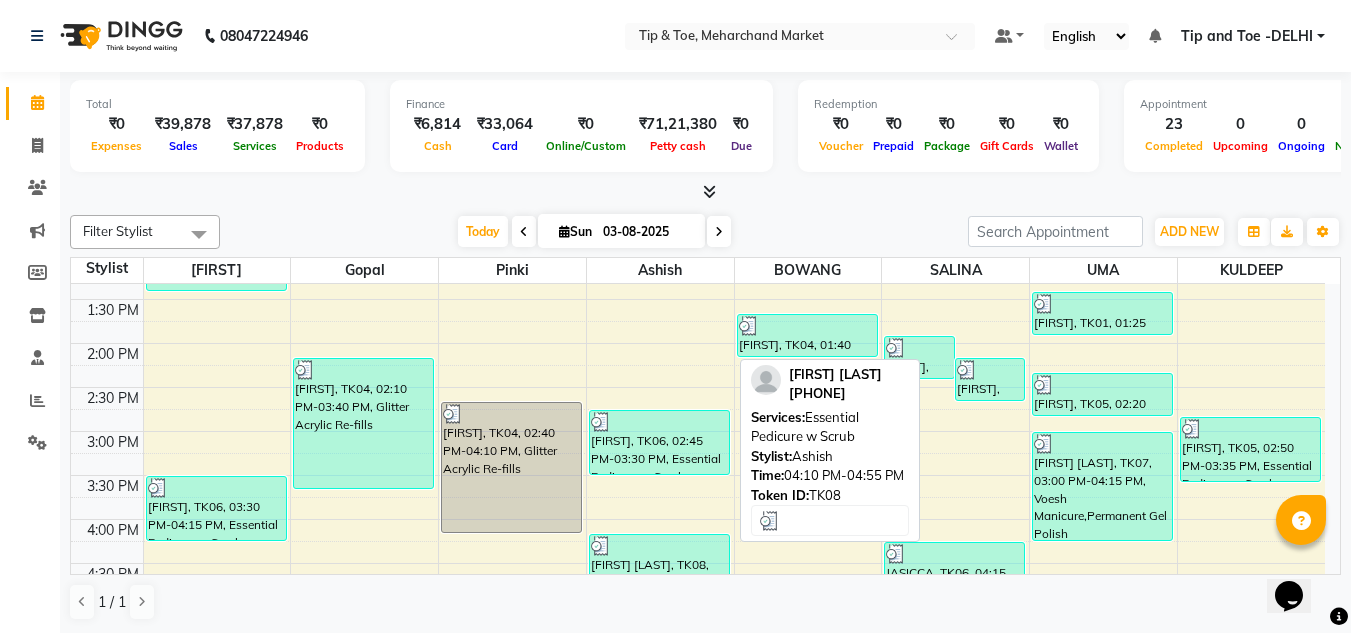 scroll, scrollTop: 400, scrollLeft: 0, axis: vertical 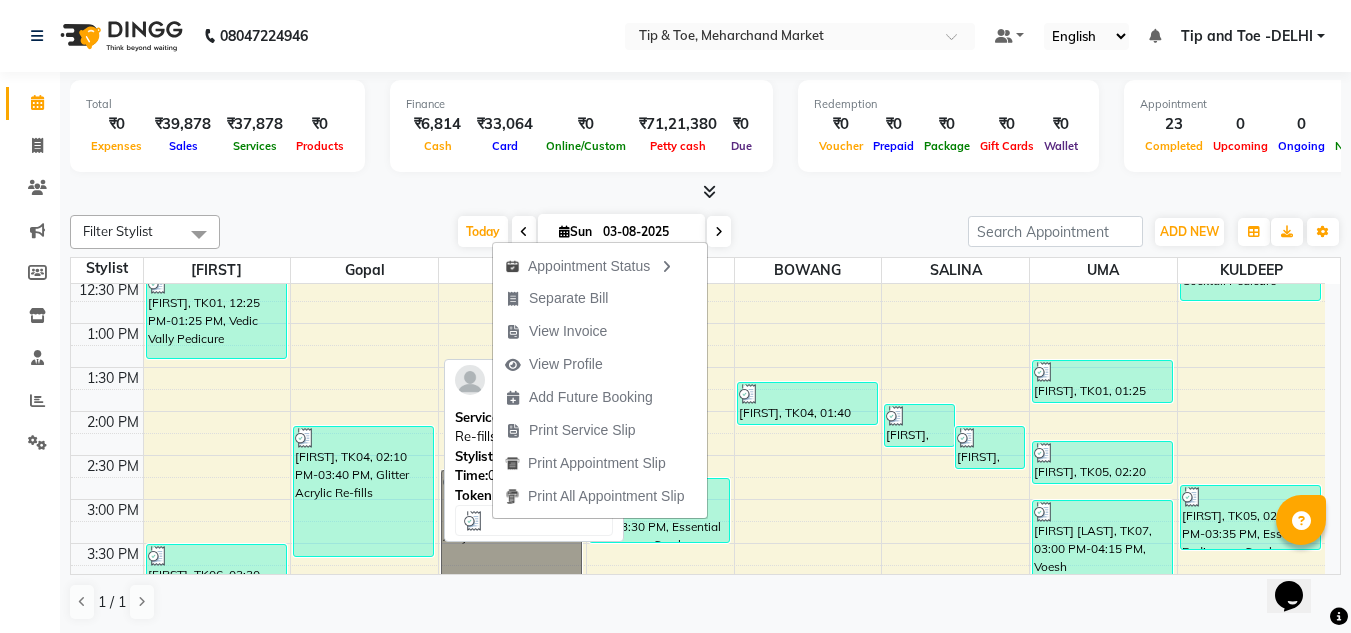 click on "[FIRST], TK04, 02:10 PM-03:40 PM, Glitter Acrylic Re-fills" at bounding box center [363, 491] 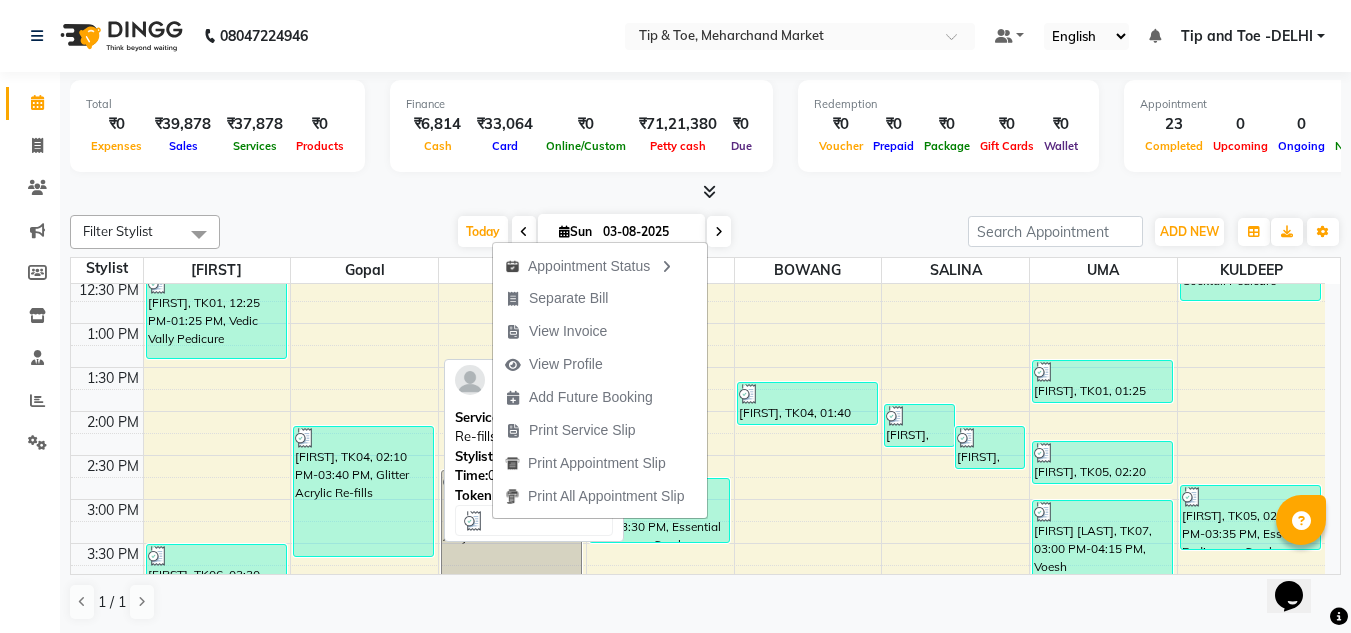 select on "3" 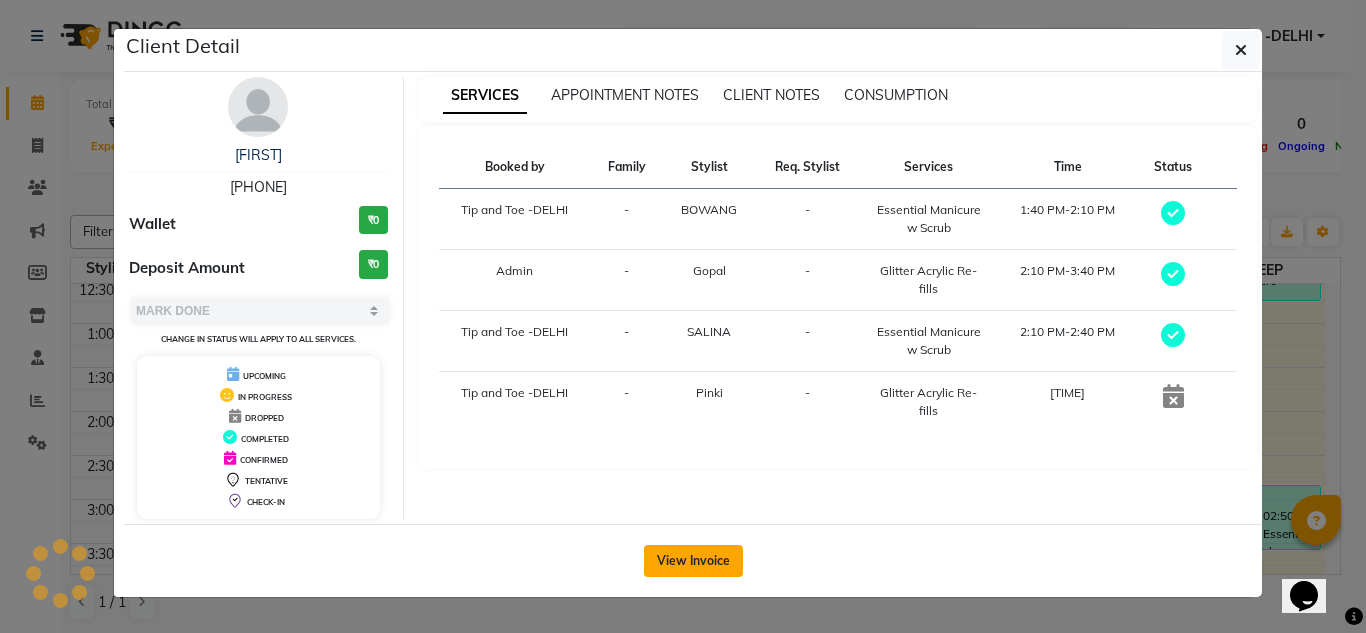 click on "View Invoice" 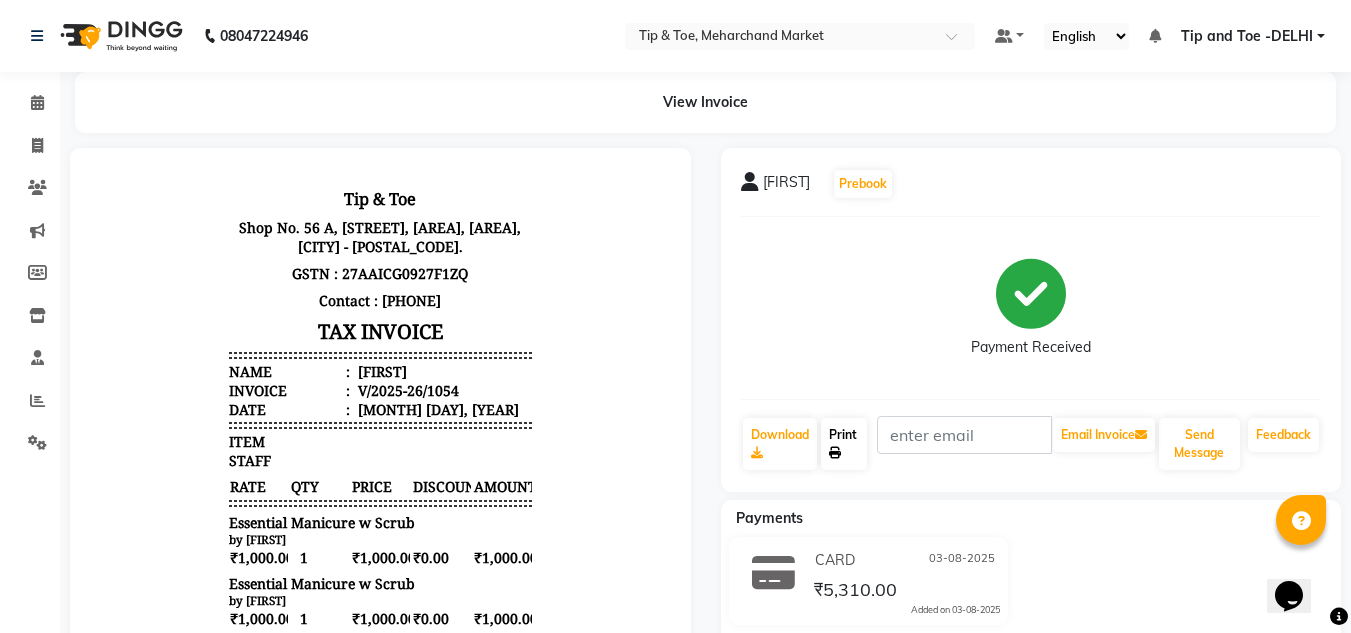scroll, scrollTop: 0, scrollLeft: 0, axis: both 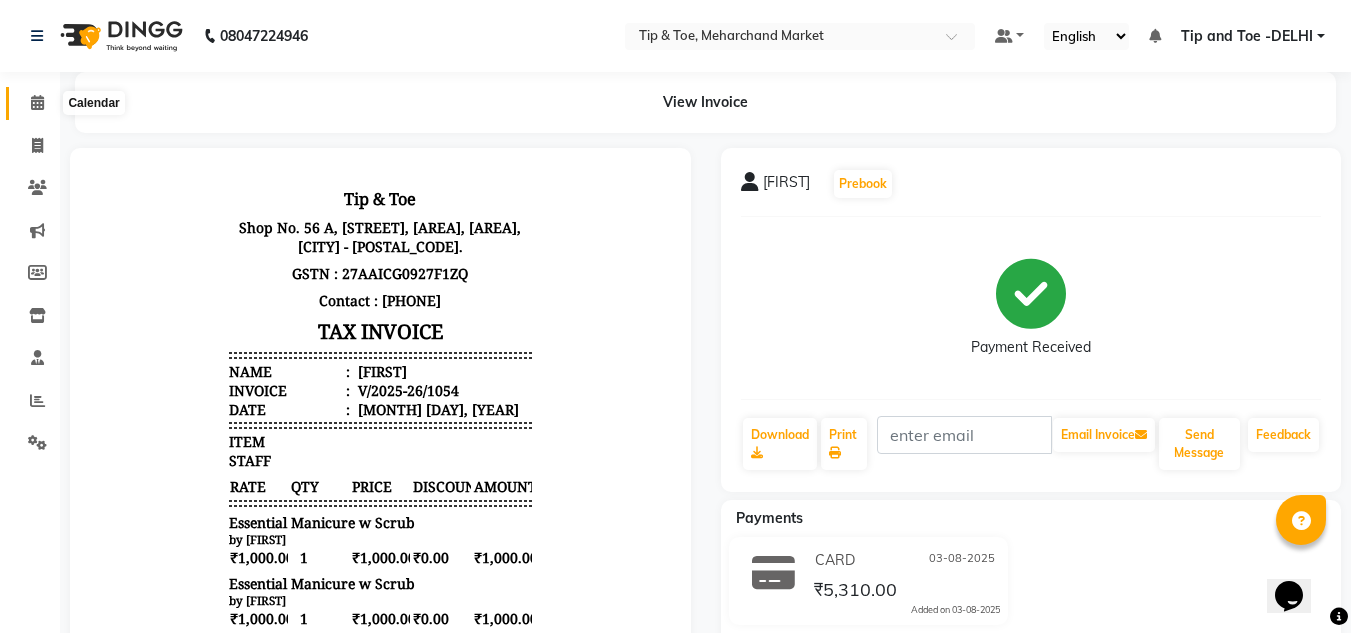 click 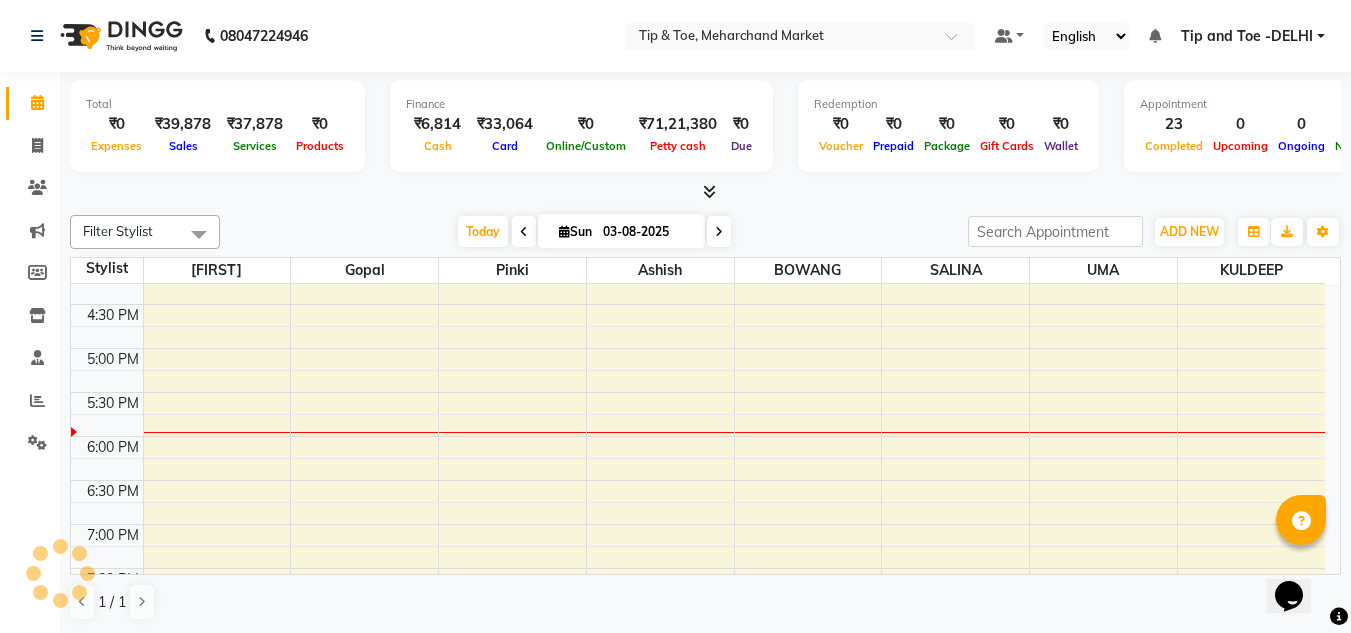 scroll, scrollTop: 0, scrollLeft: 0, axis: both 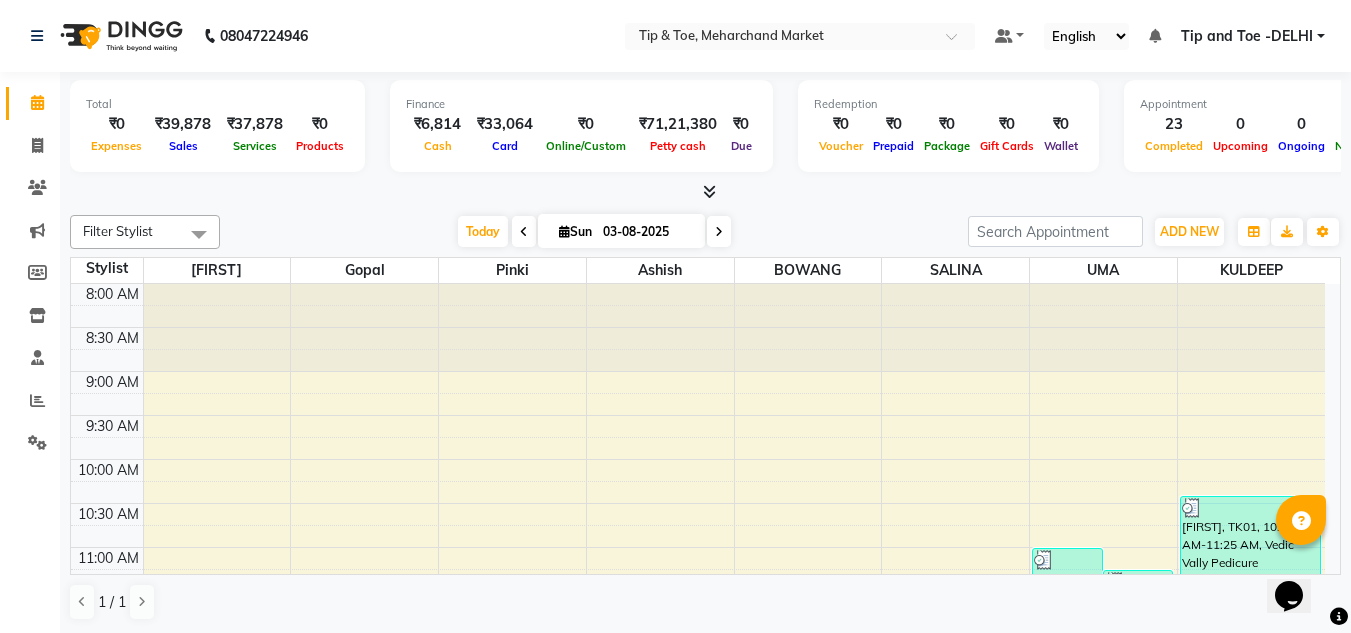 click at bounding box center (524, 231) 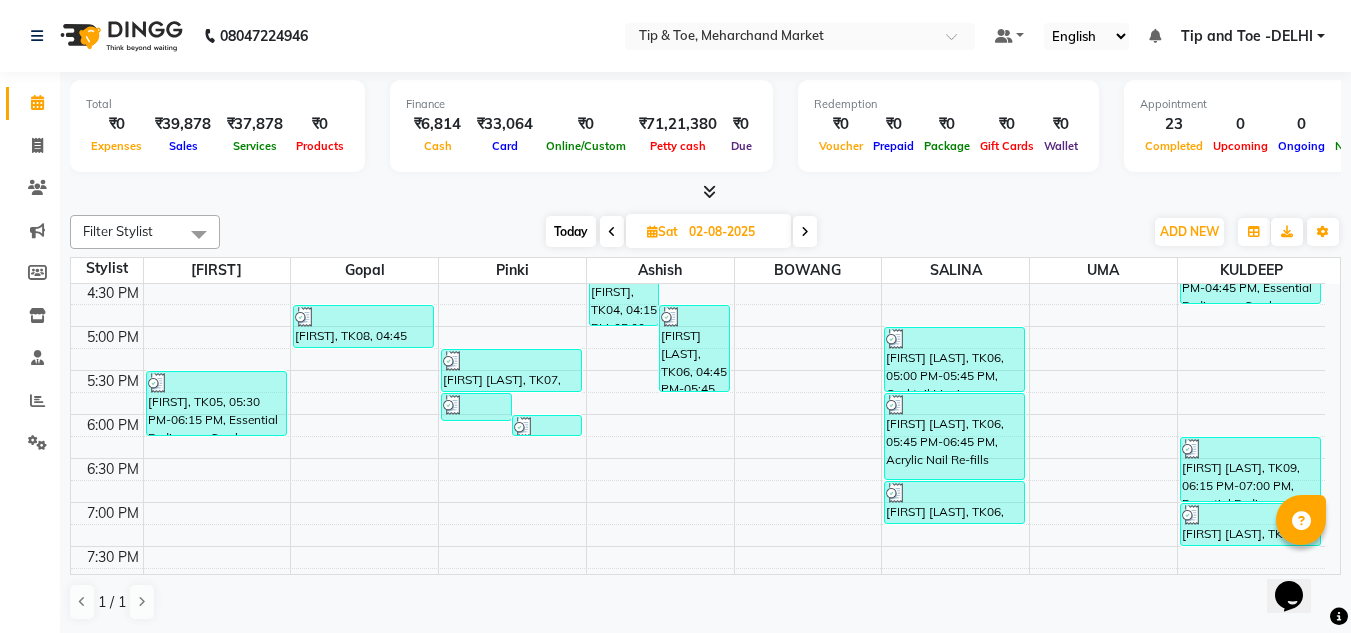 scroll, scrollTop: 753, scrollLeft: 0, axis: vertical 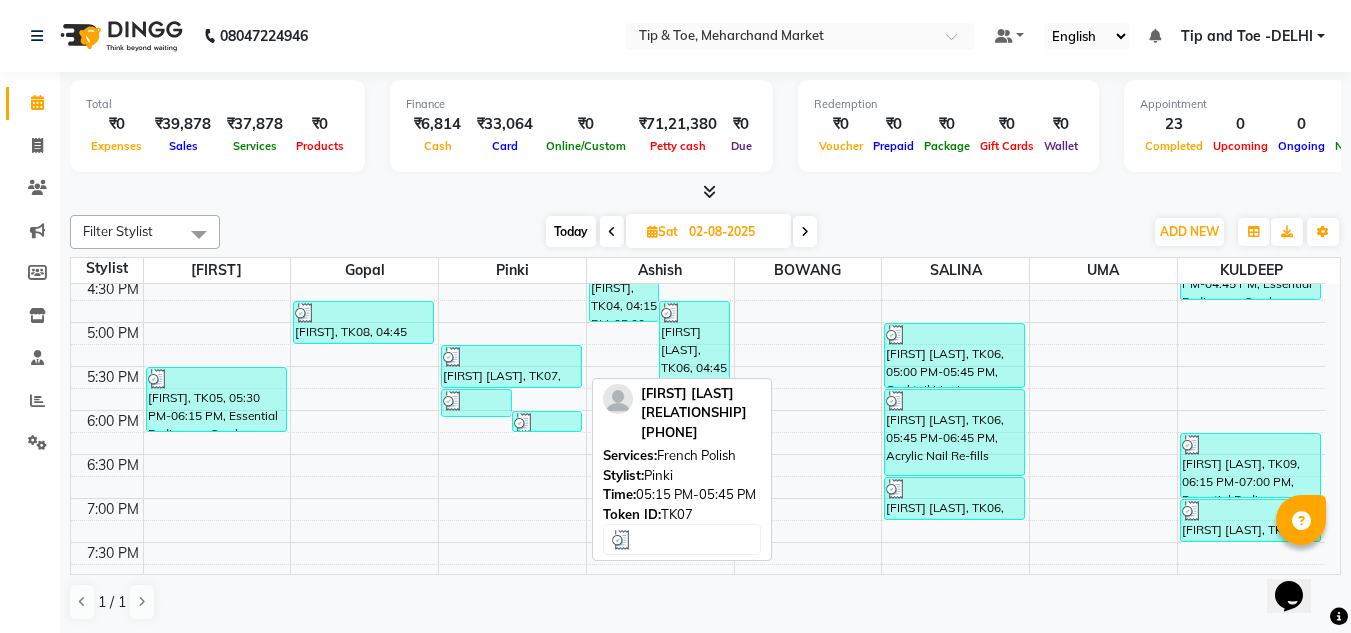 click at bounding box center (511, 357) 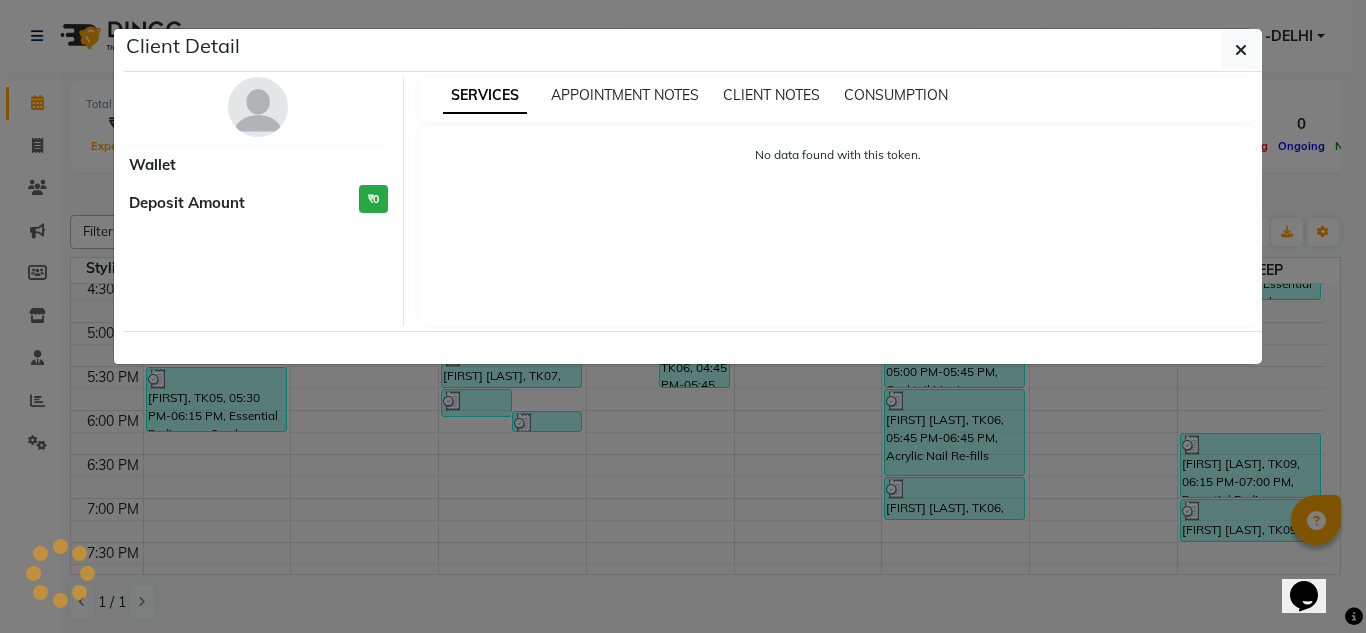 select on "3" 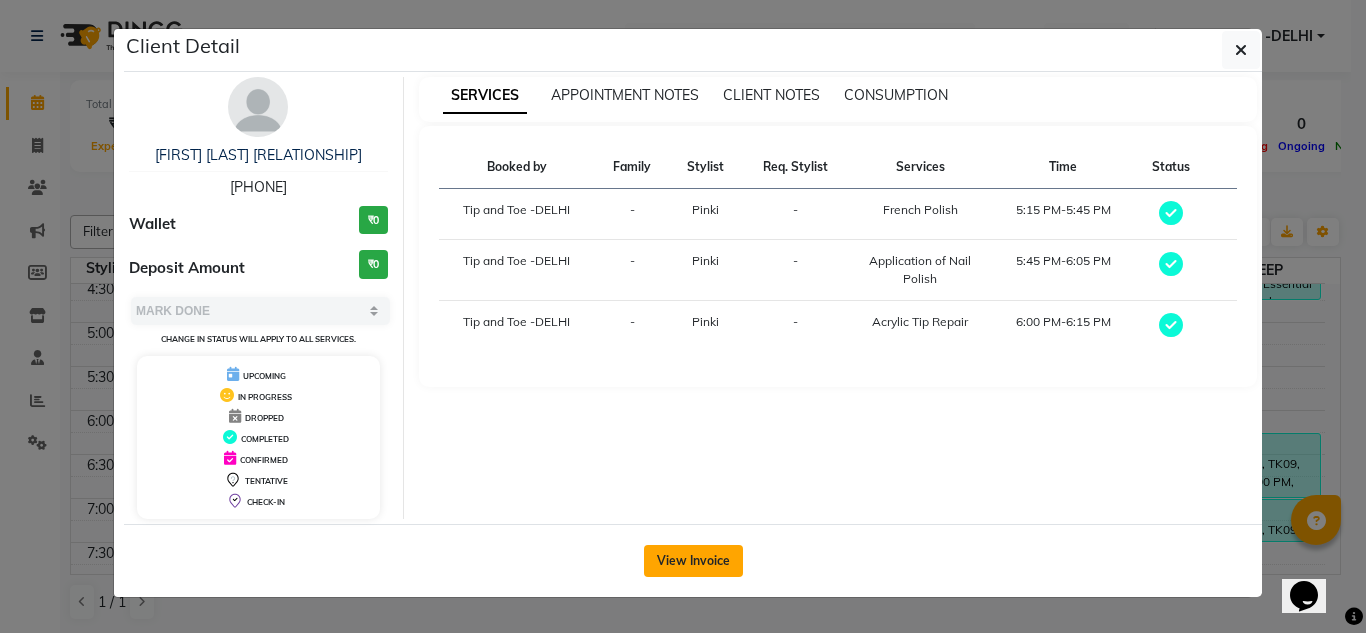 click on "View Invoice" 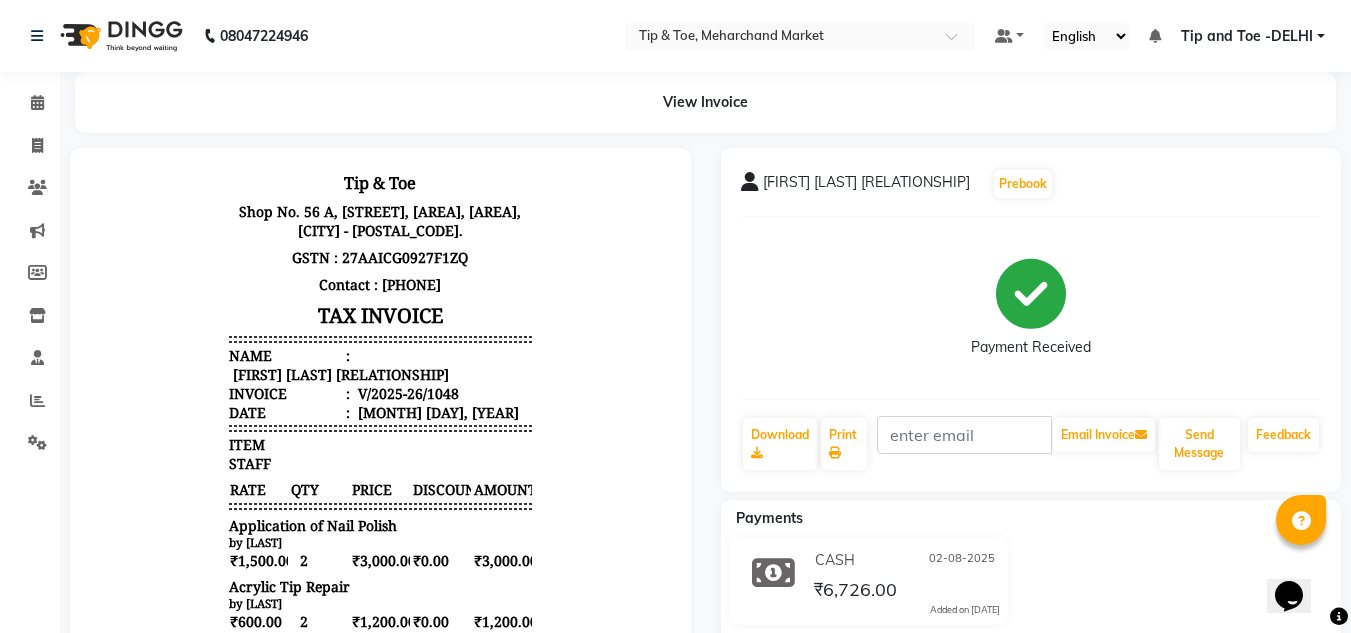 scroll, scrollTop: 300, scrollLeft: 0, axis: vertical 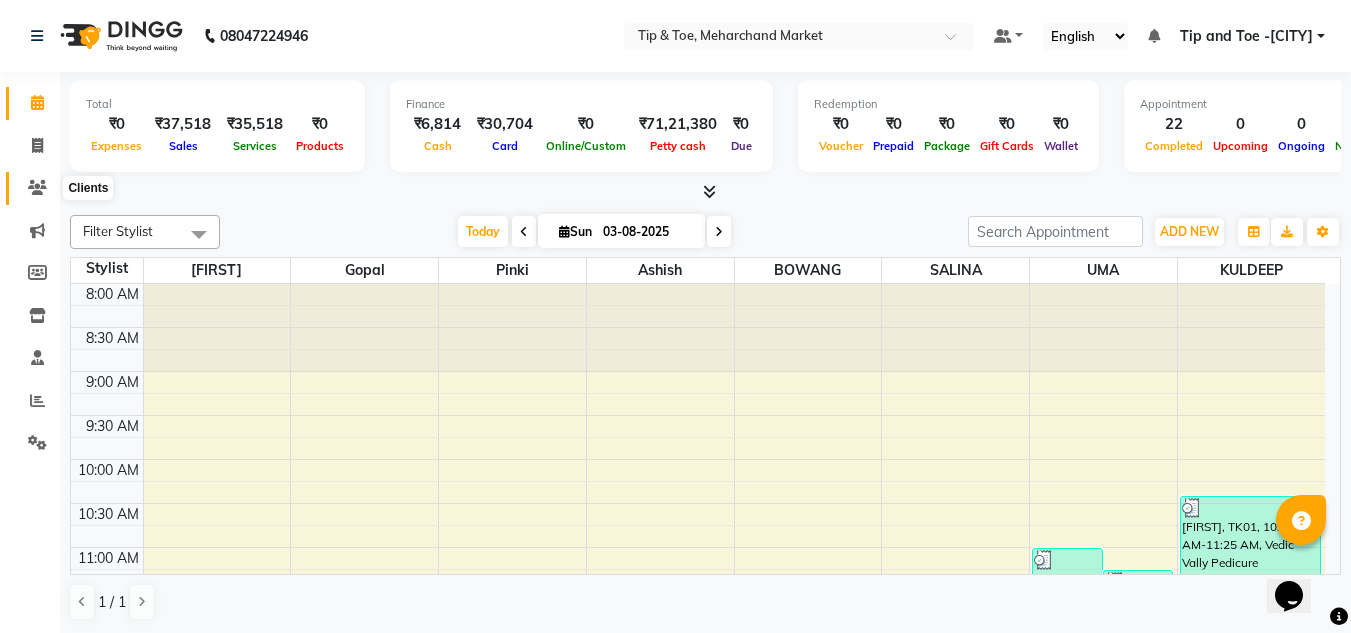 click 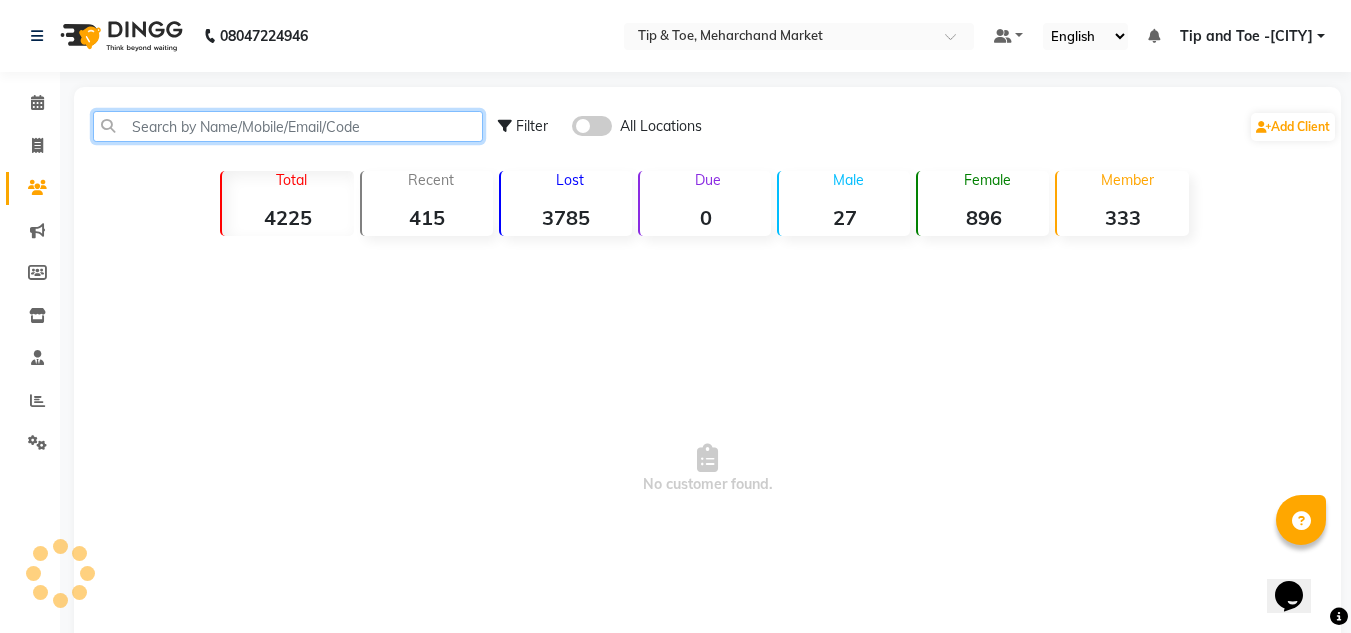 click 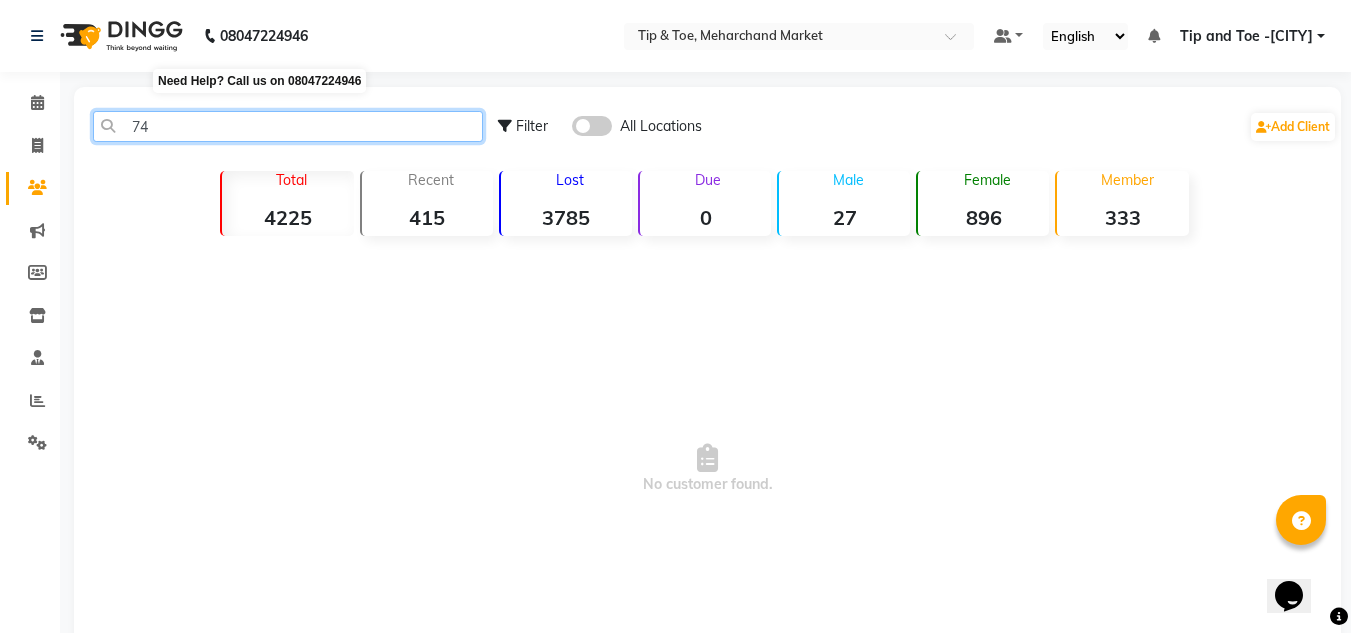type on "7" 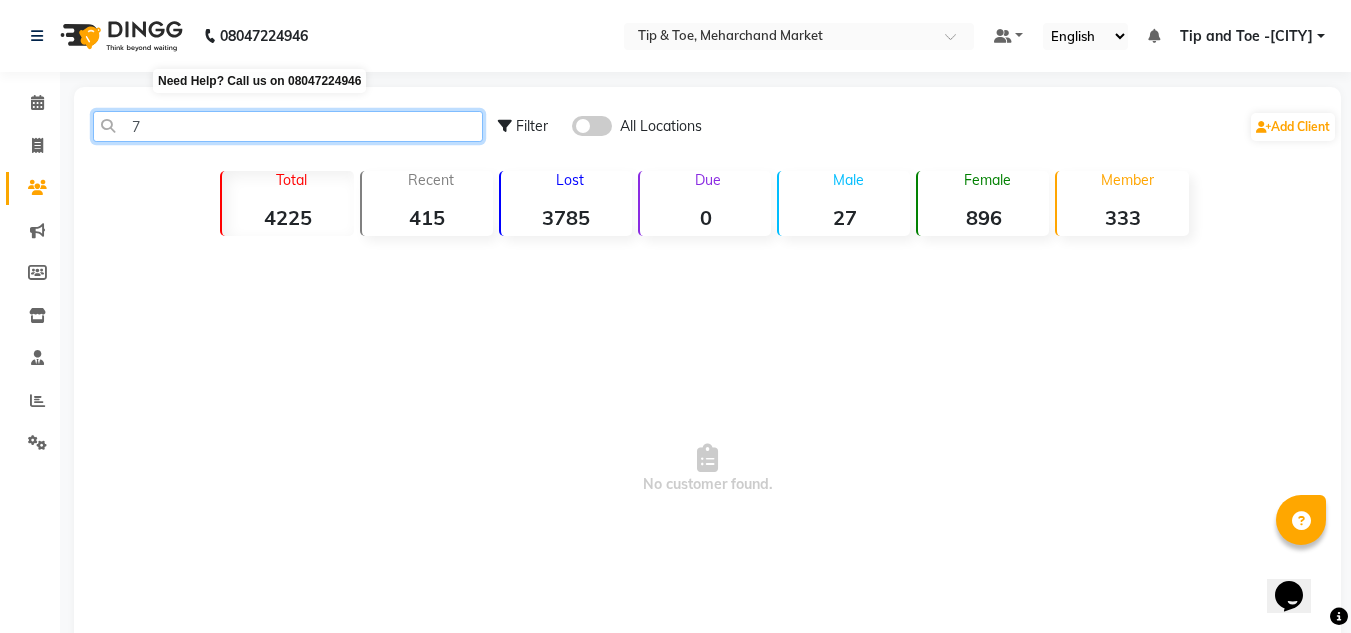 type 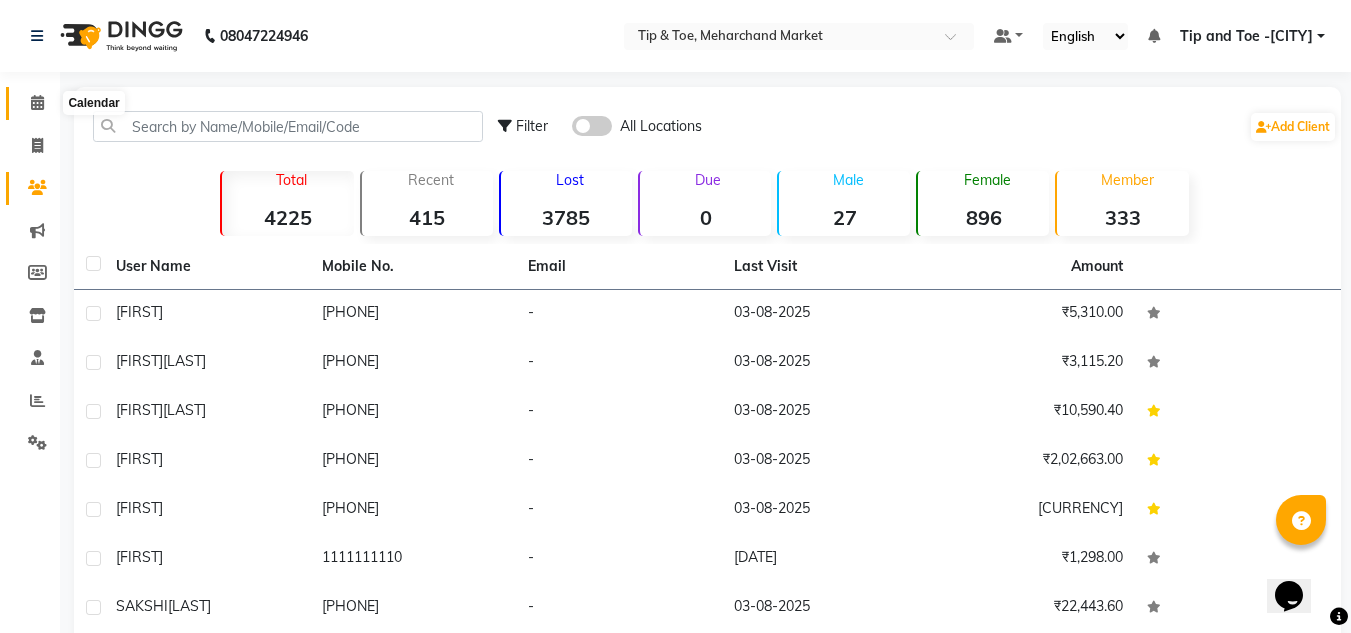 click 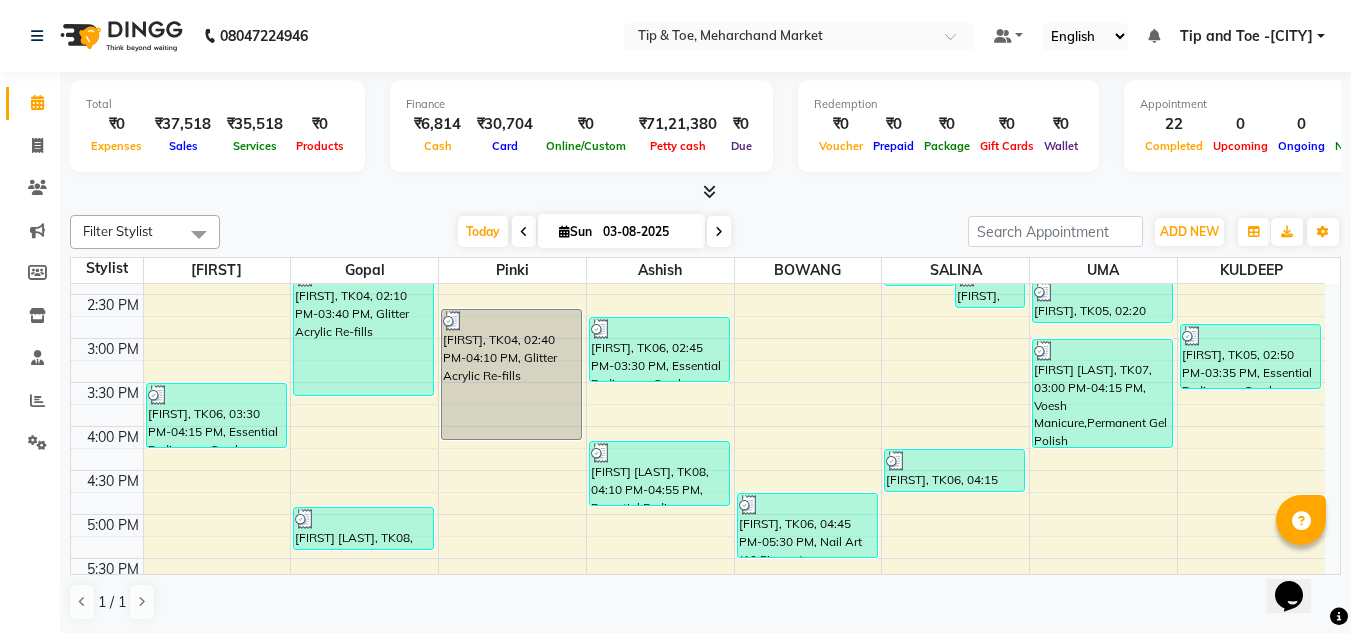 scroll, scrollTop: 400, scrollLeft: 0, axis: vertical 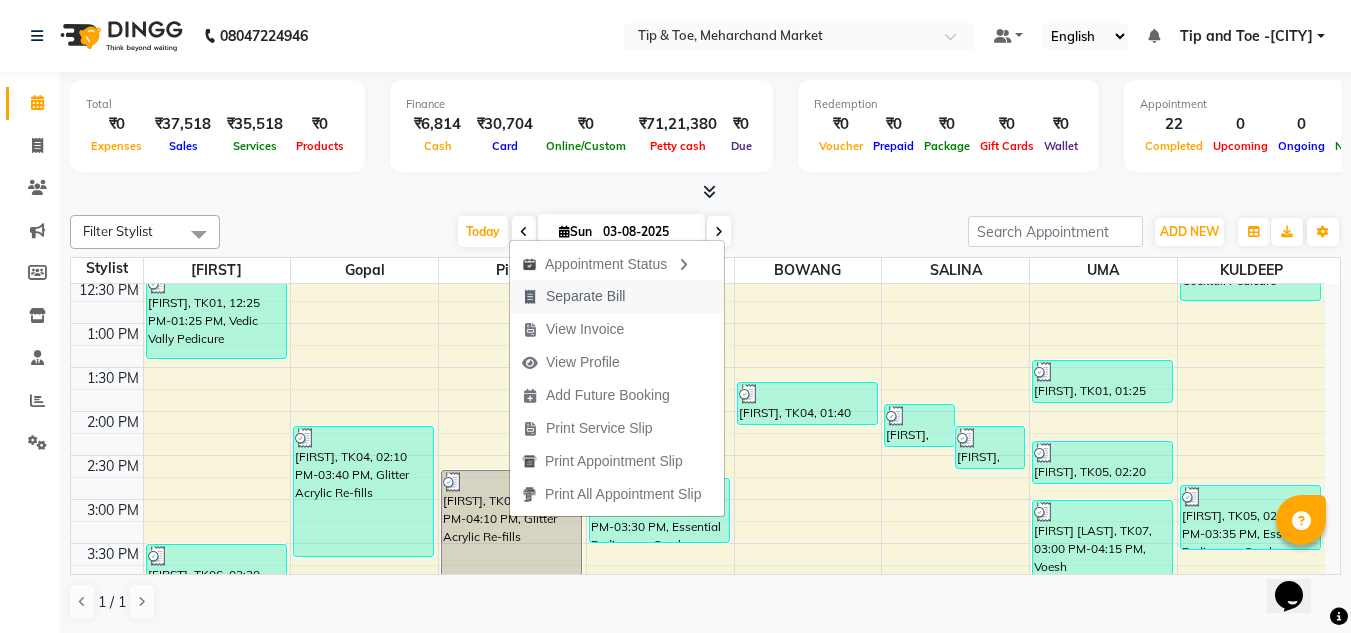click on "Separate Bill" at bounding box center (585, 296) 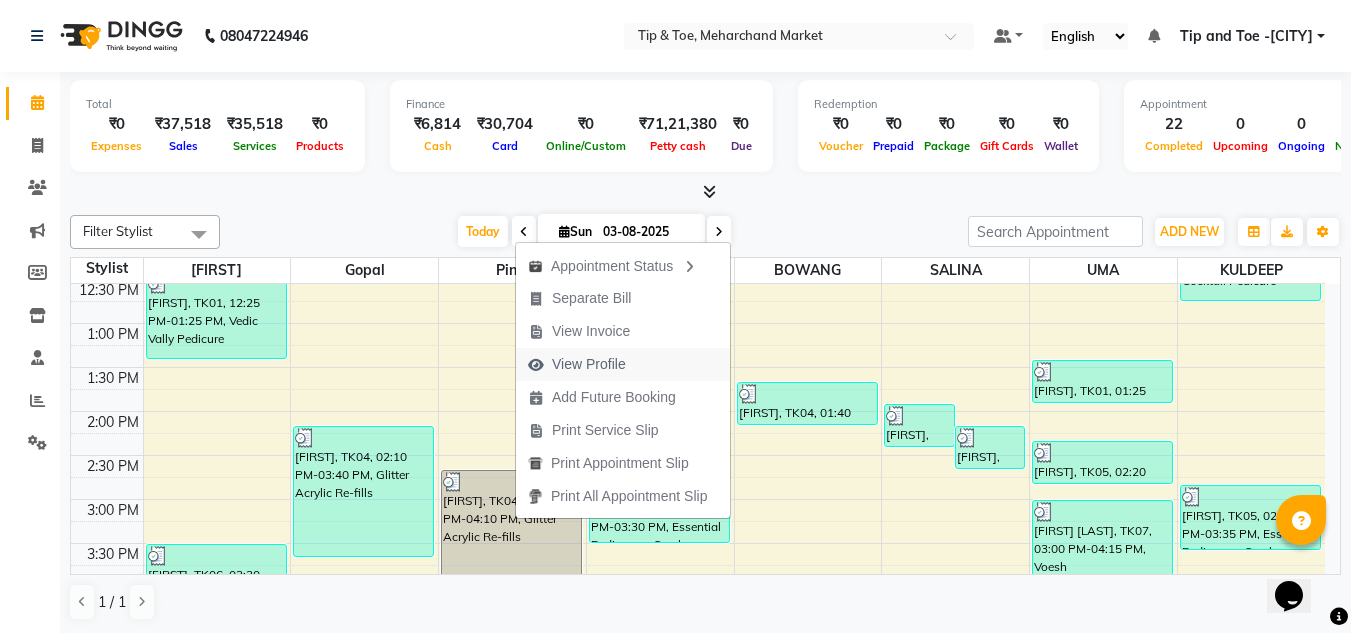 click on "View Profile" at bounding box center [589, 364] 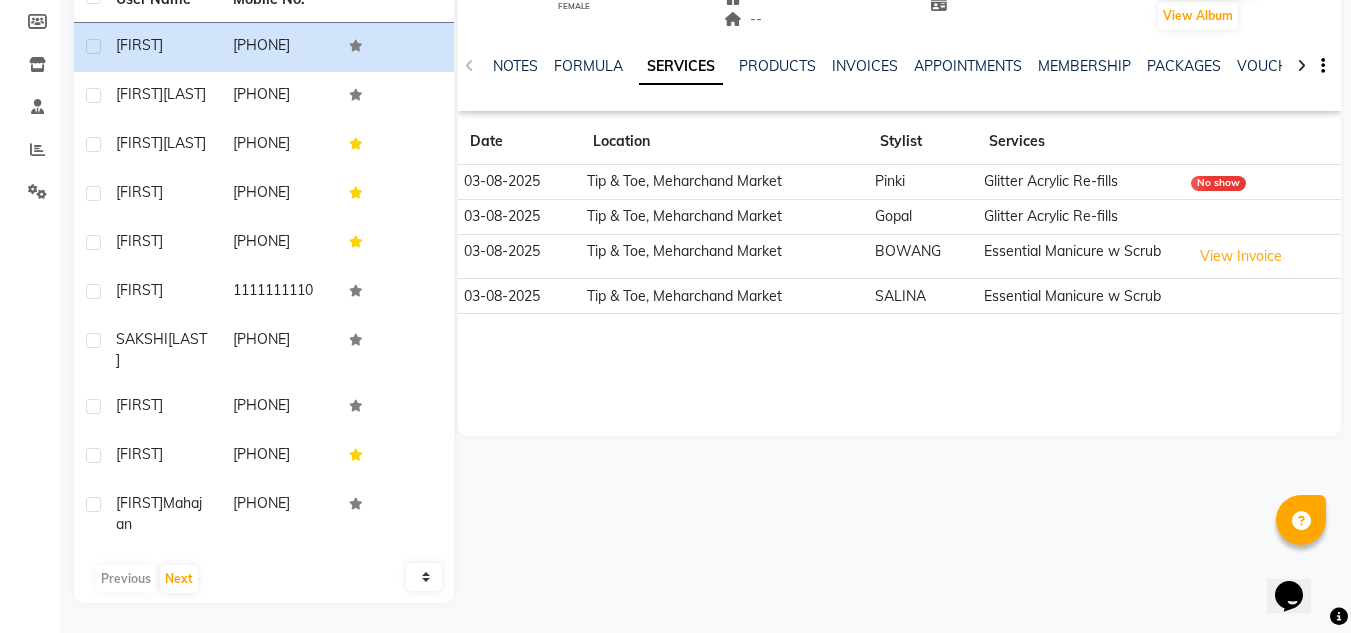 scroll, scrollTop: 0, scrollLeft: 0, axis: both 